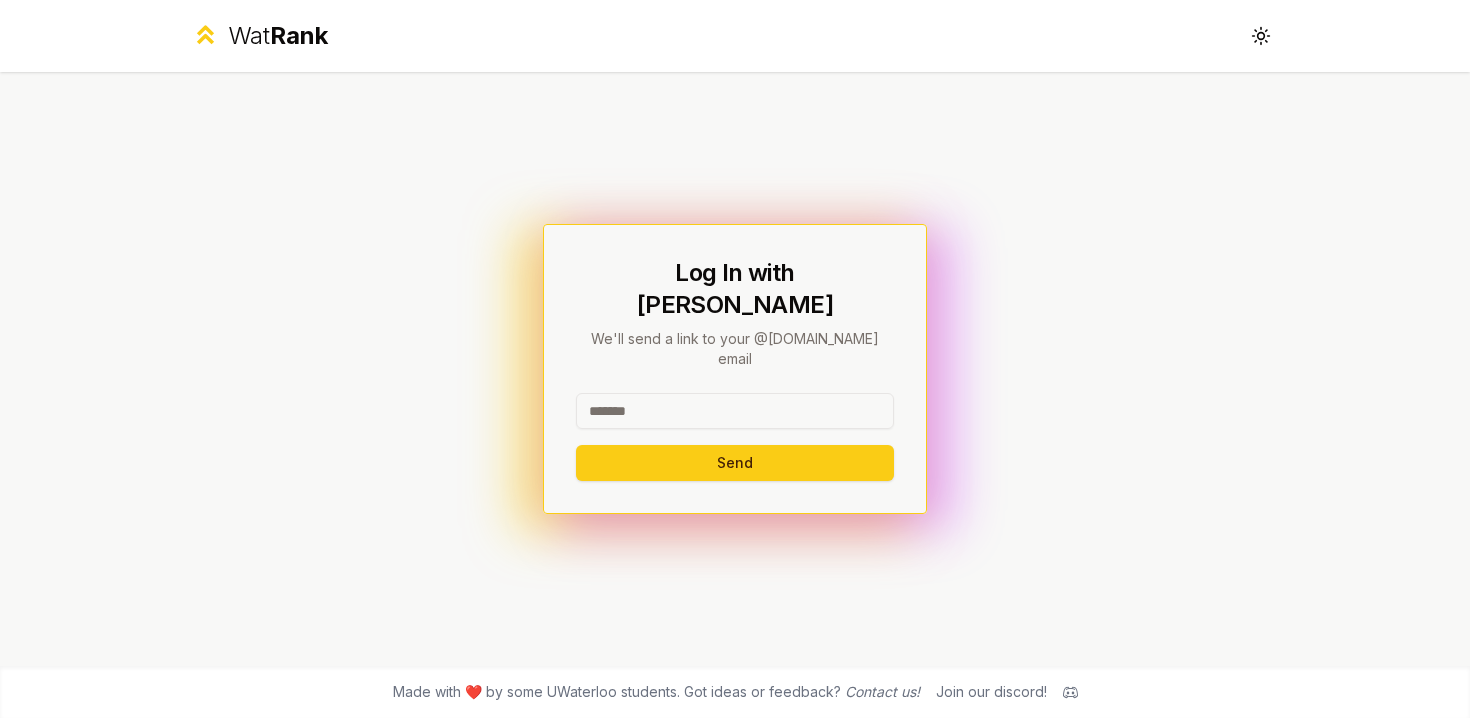 scroll, scrollTop: 0, scrollLeft: 0, axis: both 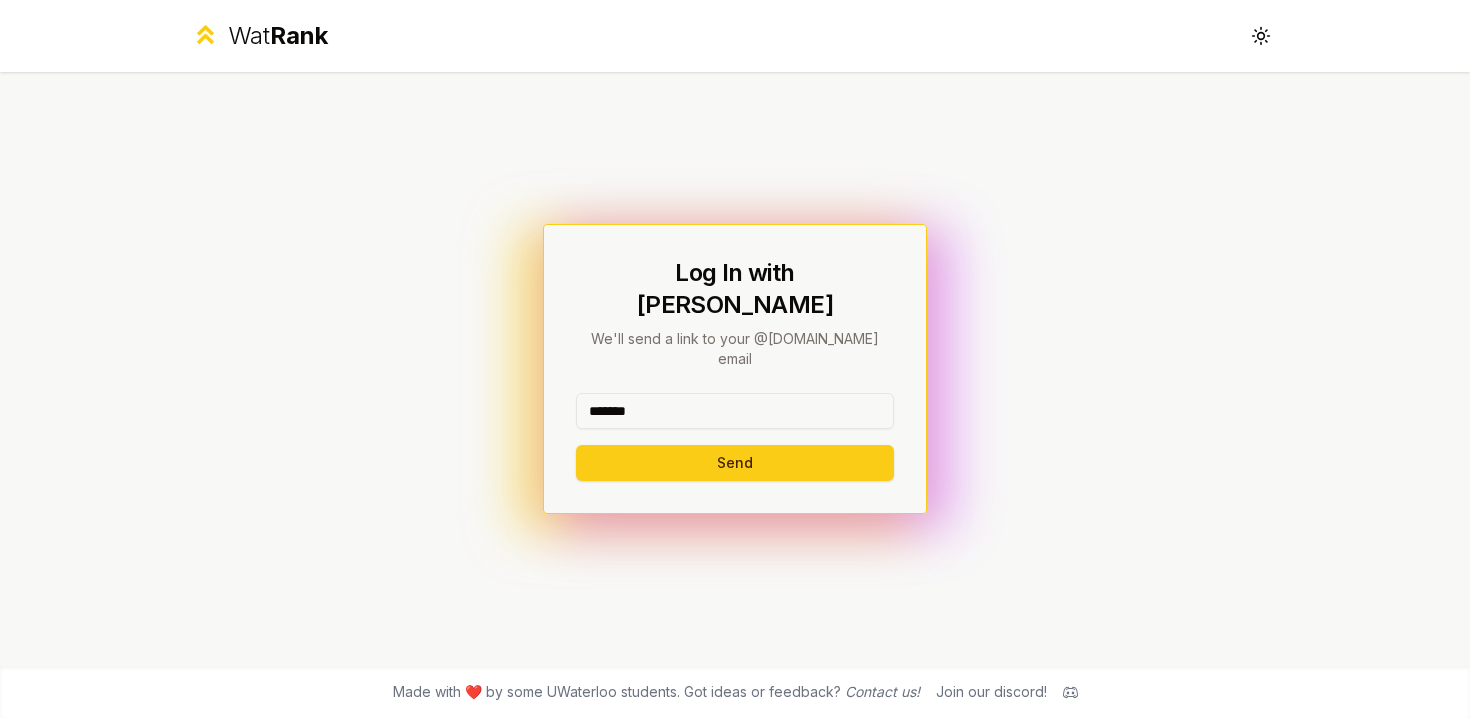 type on "*******" 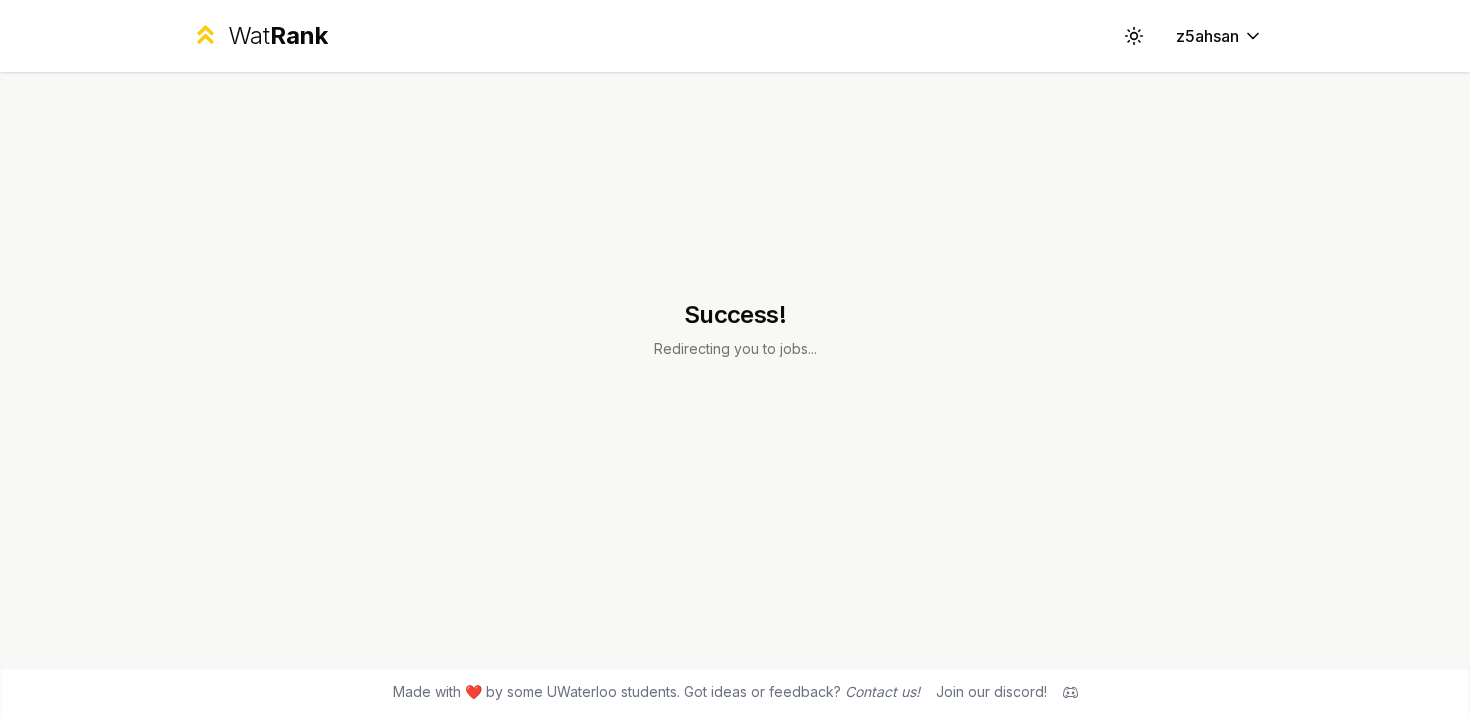 scroll, scrollTop: 0, scrollLeft: 0, axis: both 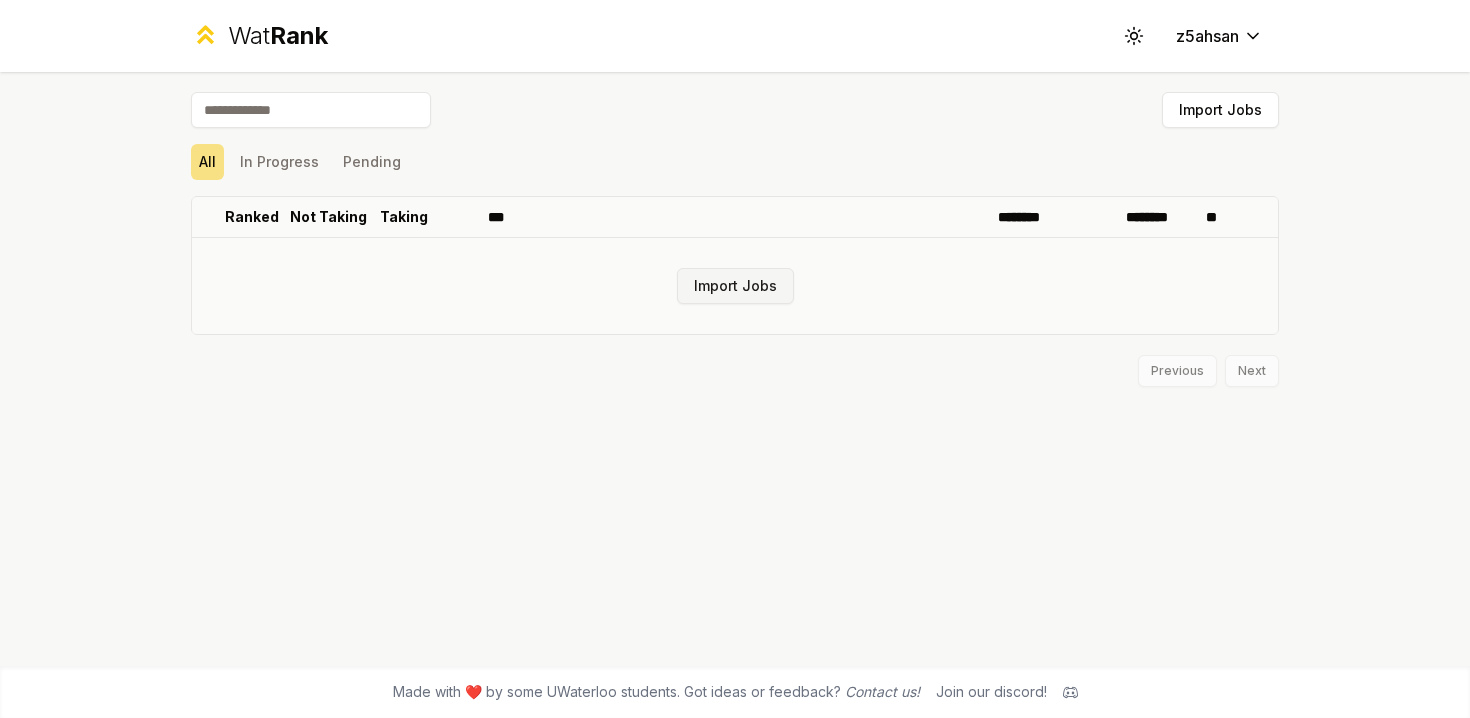 click on "Import Jobs" at bounding box center (735, 286) 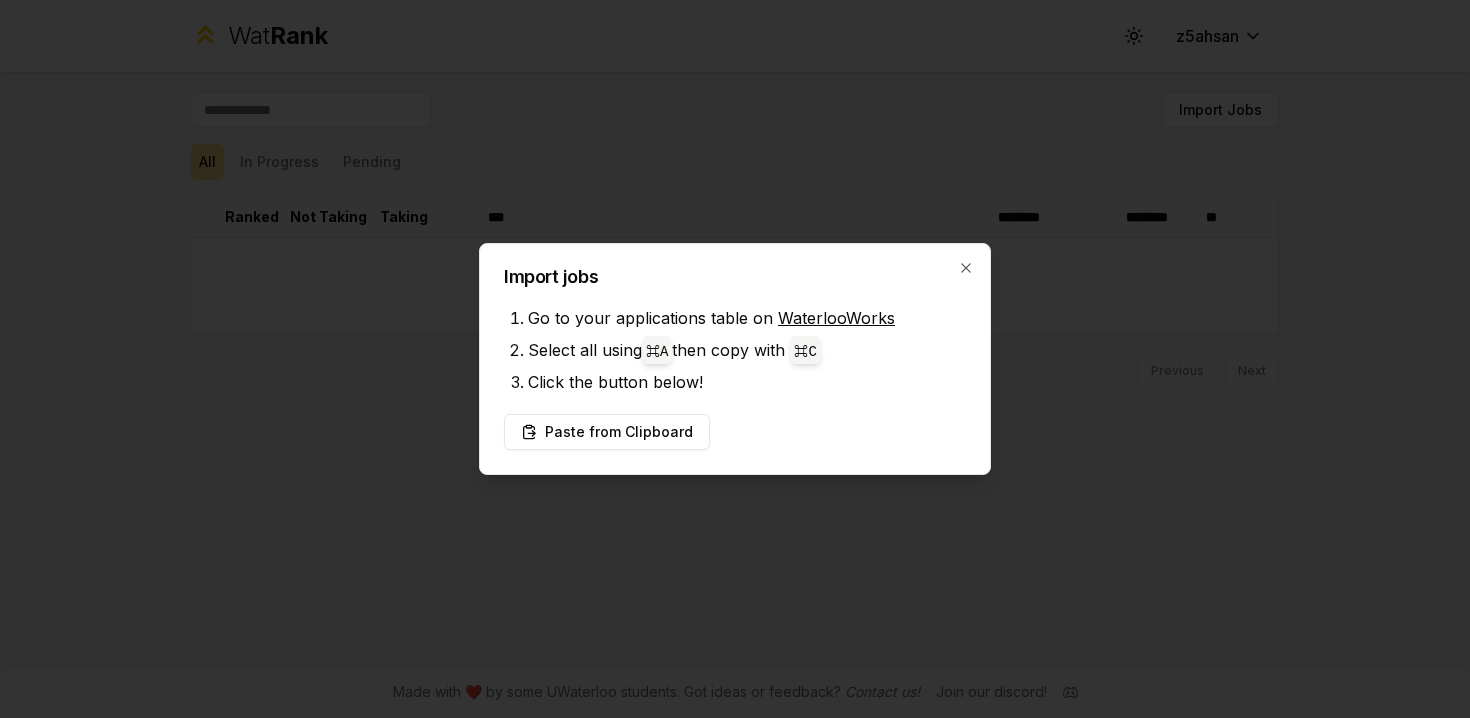 type 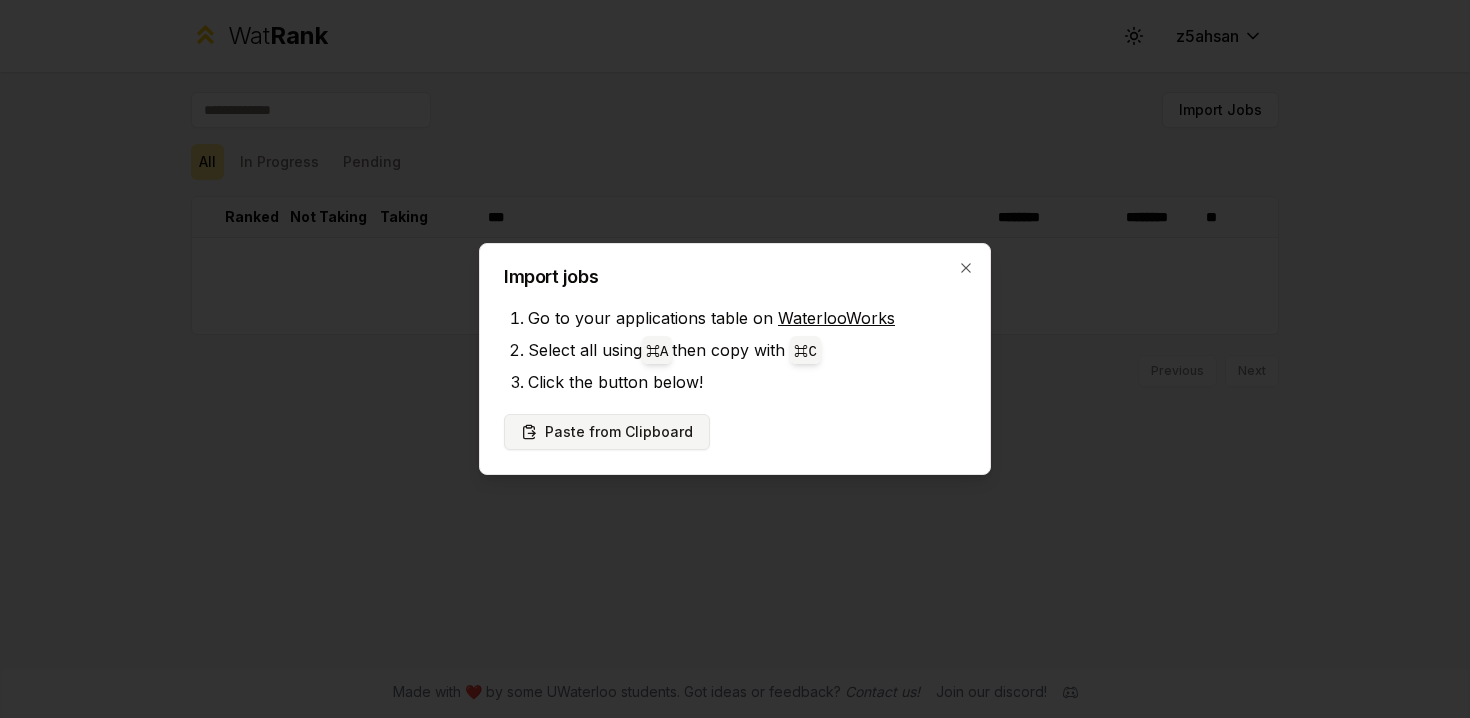 click on "Paste from Clipboard" at bounding box center [607, 432] 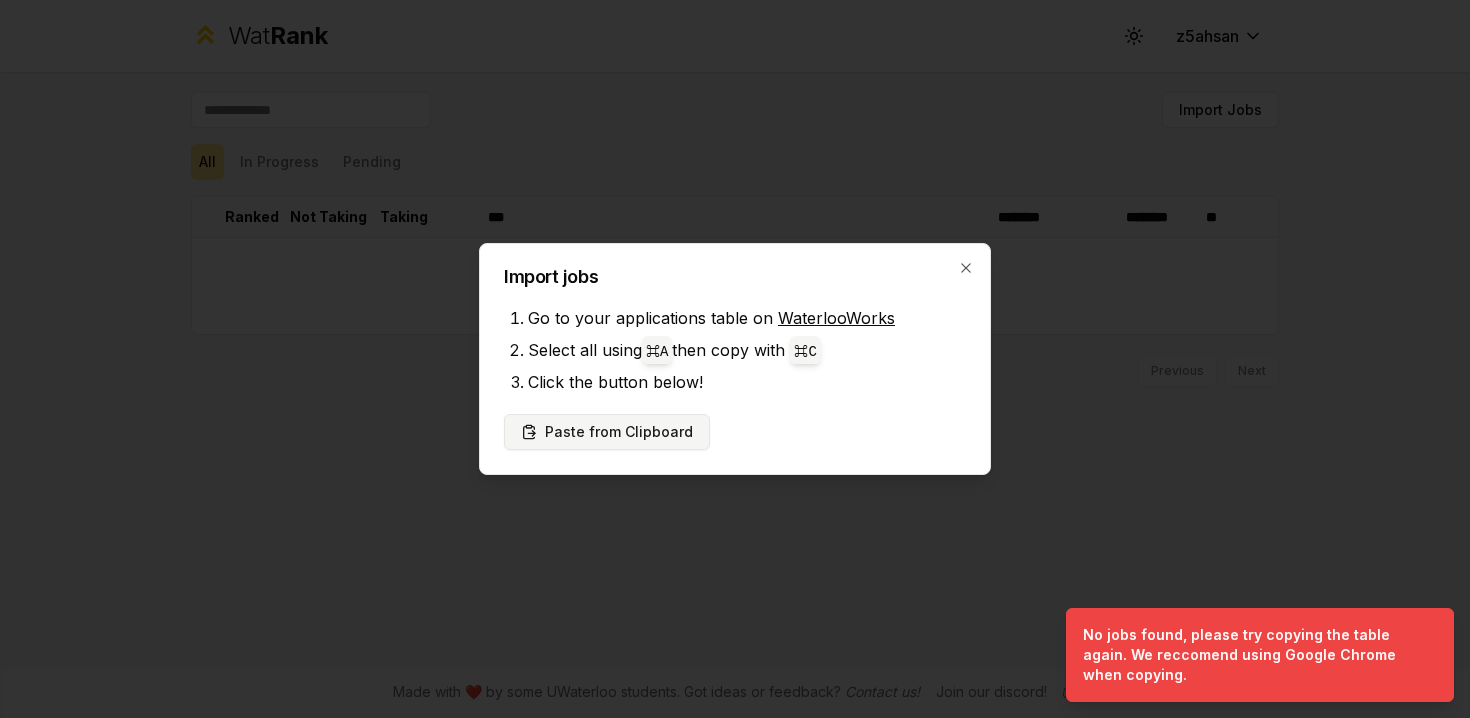 click on "Paste from Clipboard" at bounding box center (607, 432) 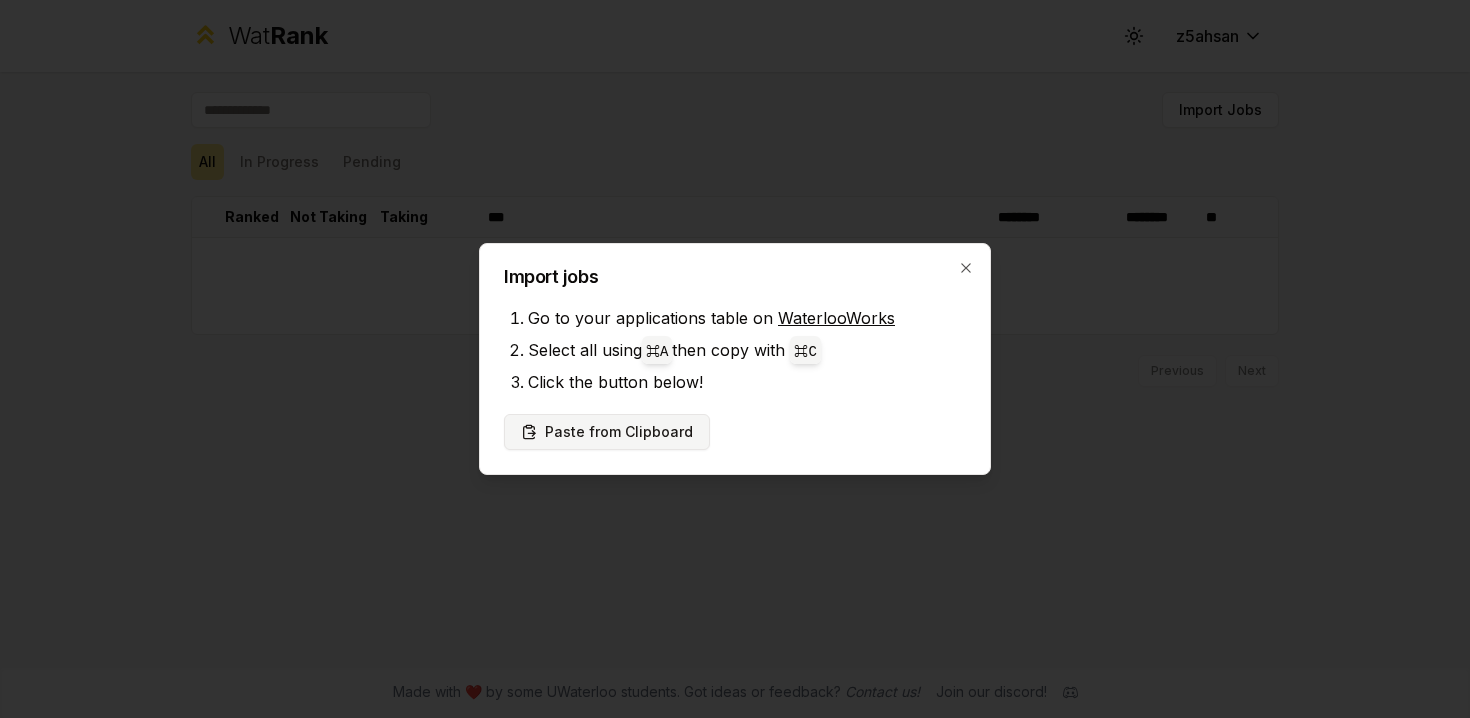 click on "Paste from Clipboard" at bounding box center [607, 432] 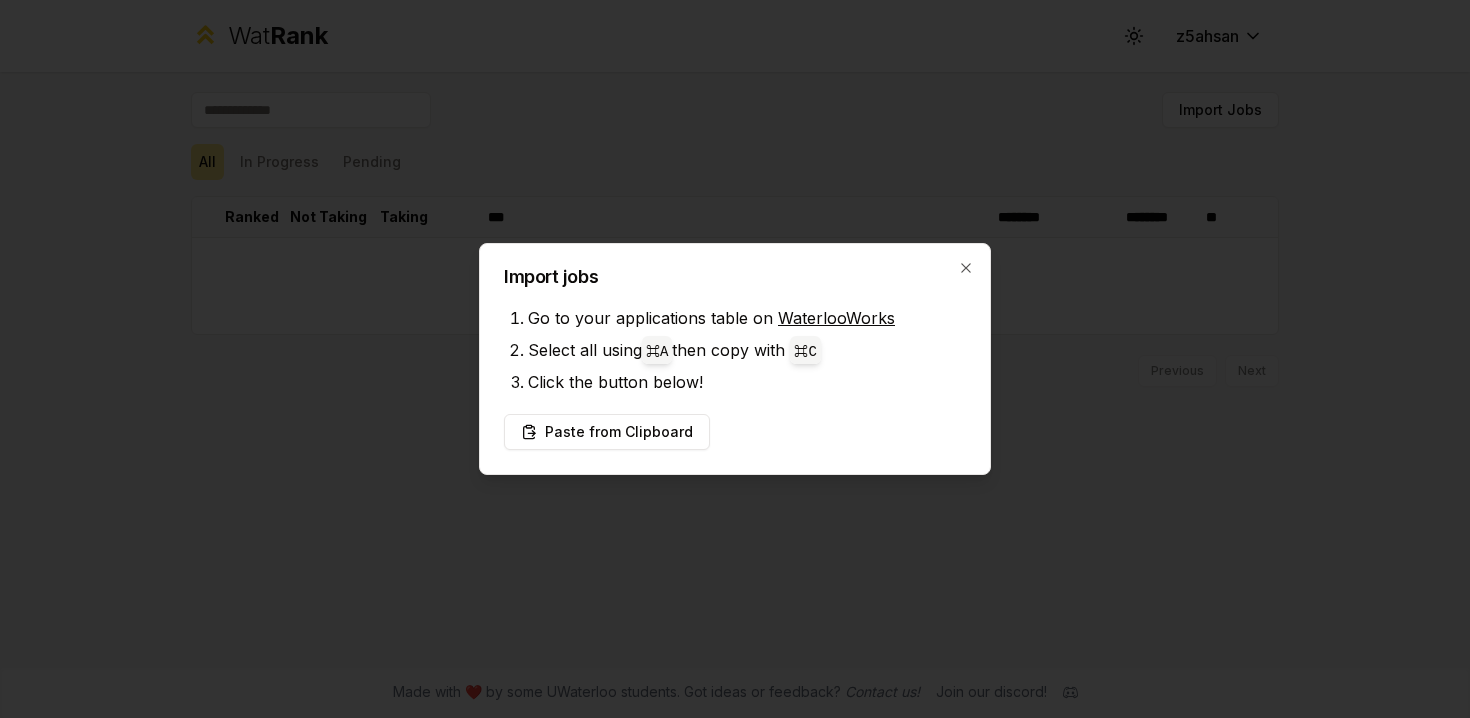 click on "Click the button below!" at bounding box center (747, 382) 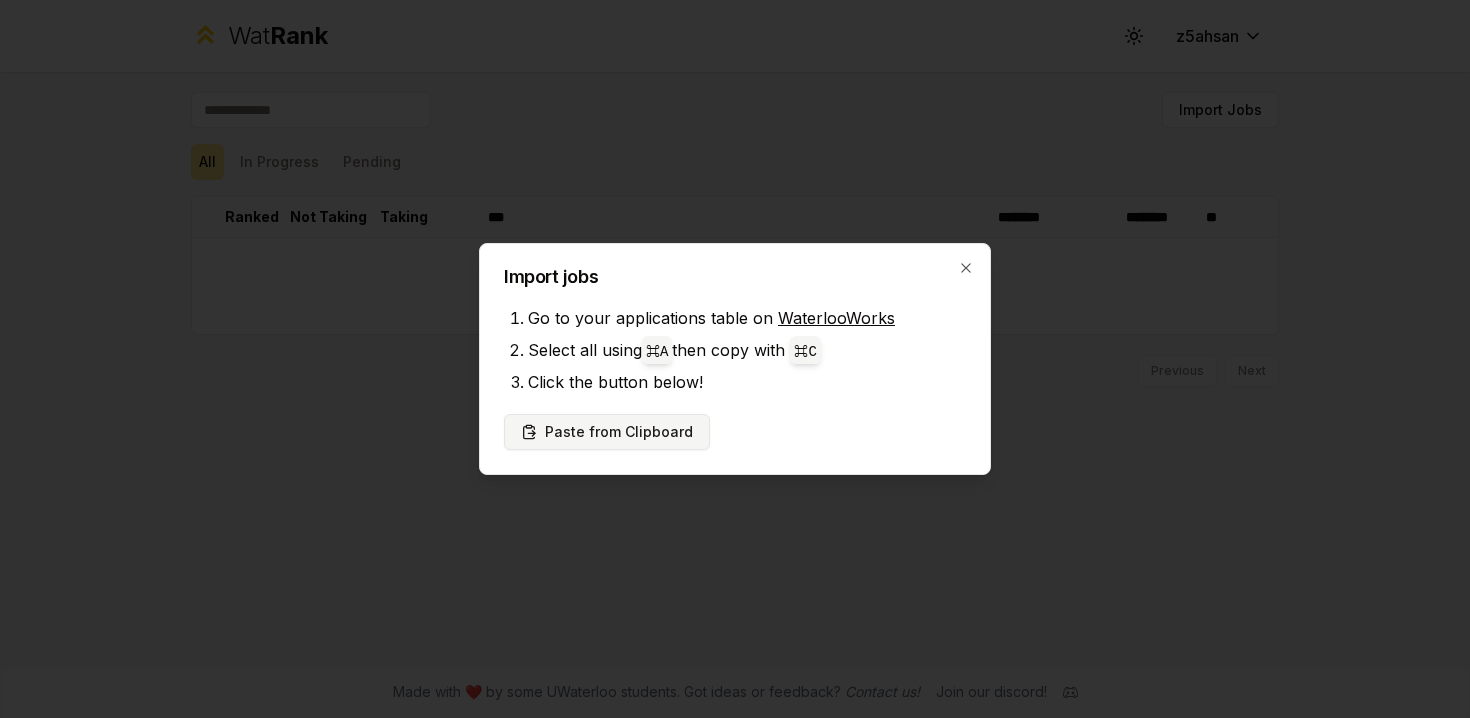 click on "Paste from Clipboard" at bounding box center [607, 432] 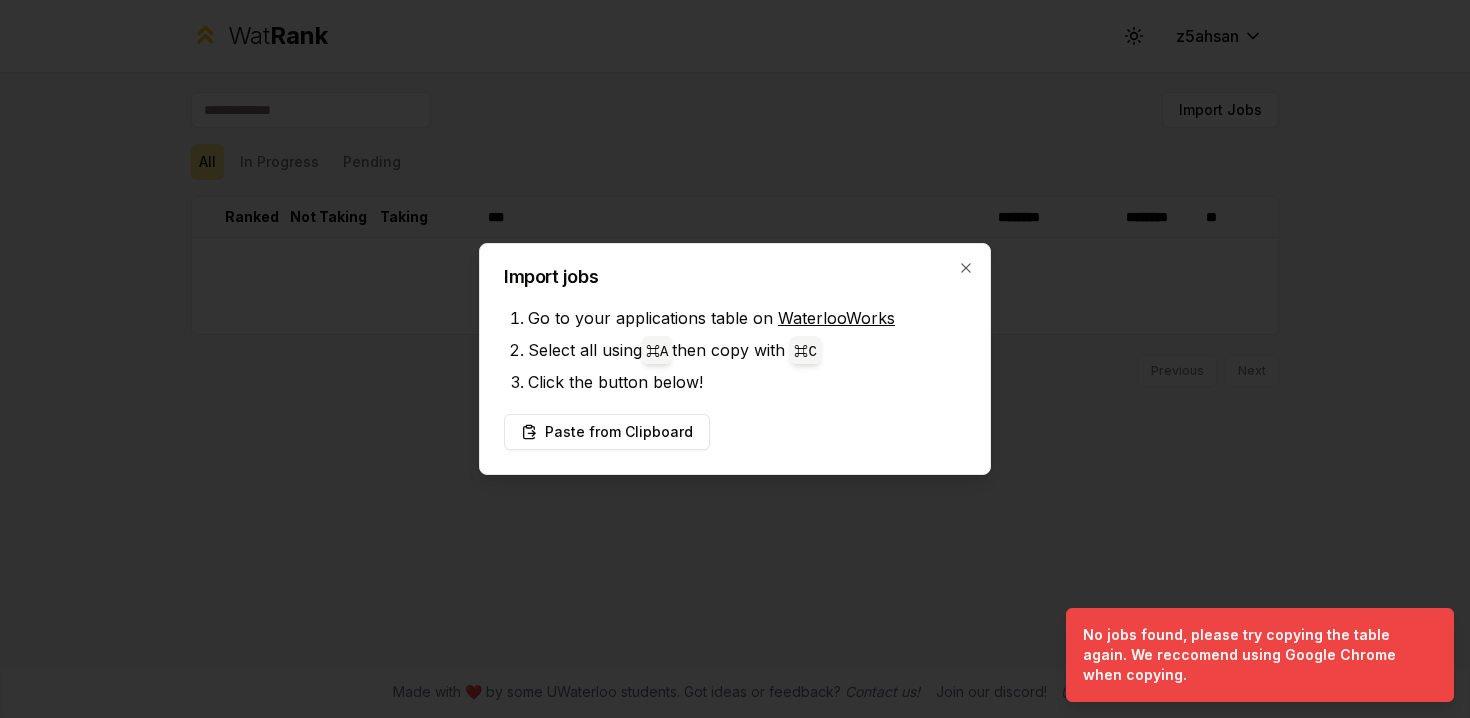 click on "Paste from Clipboard" at bounding box center [735, 432] 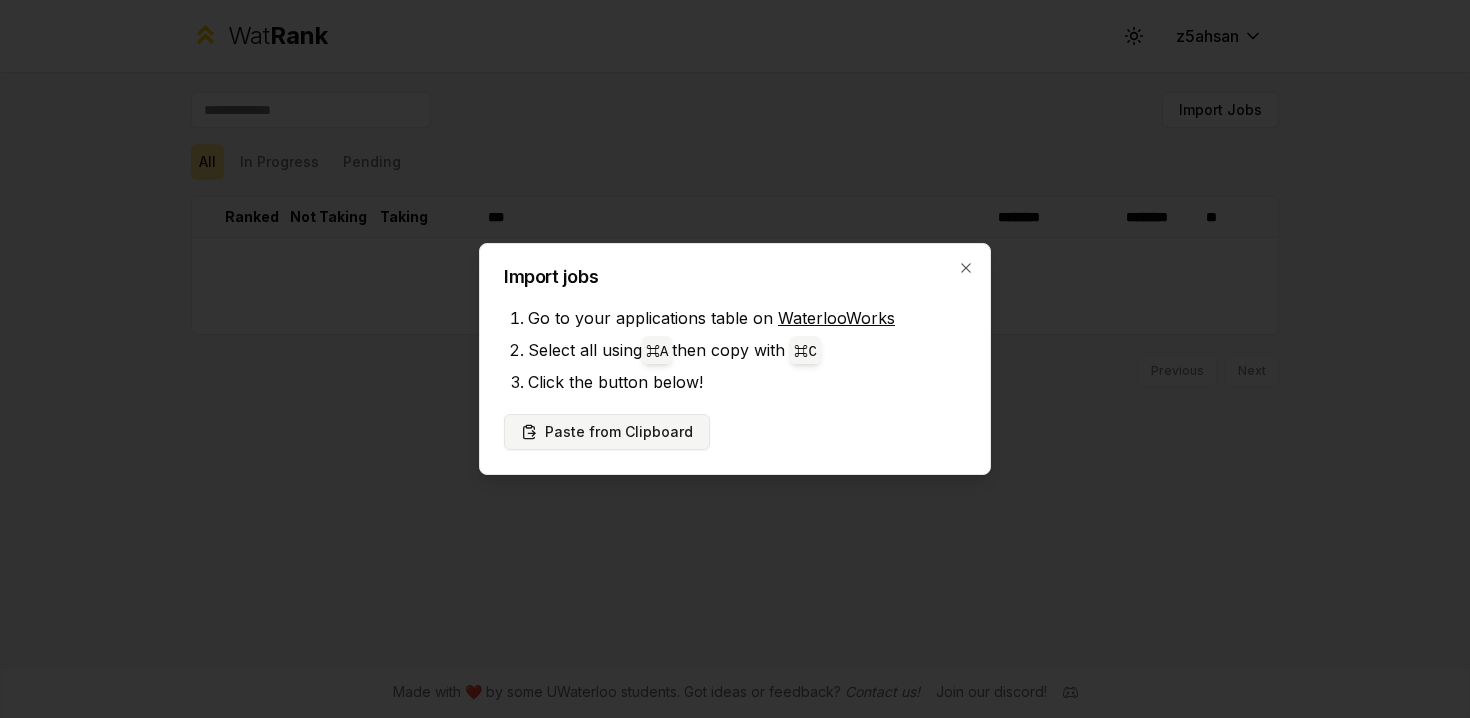 click on "Paste from Clipboard" at bounding box center (607, 432) 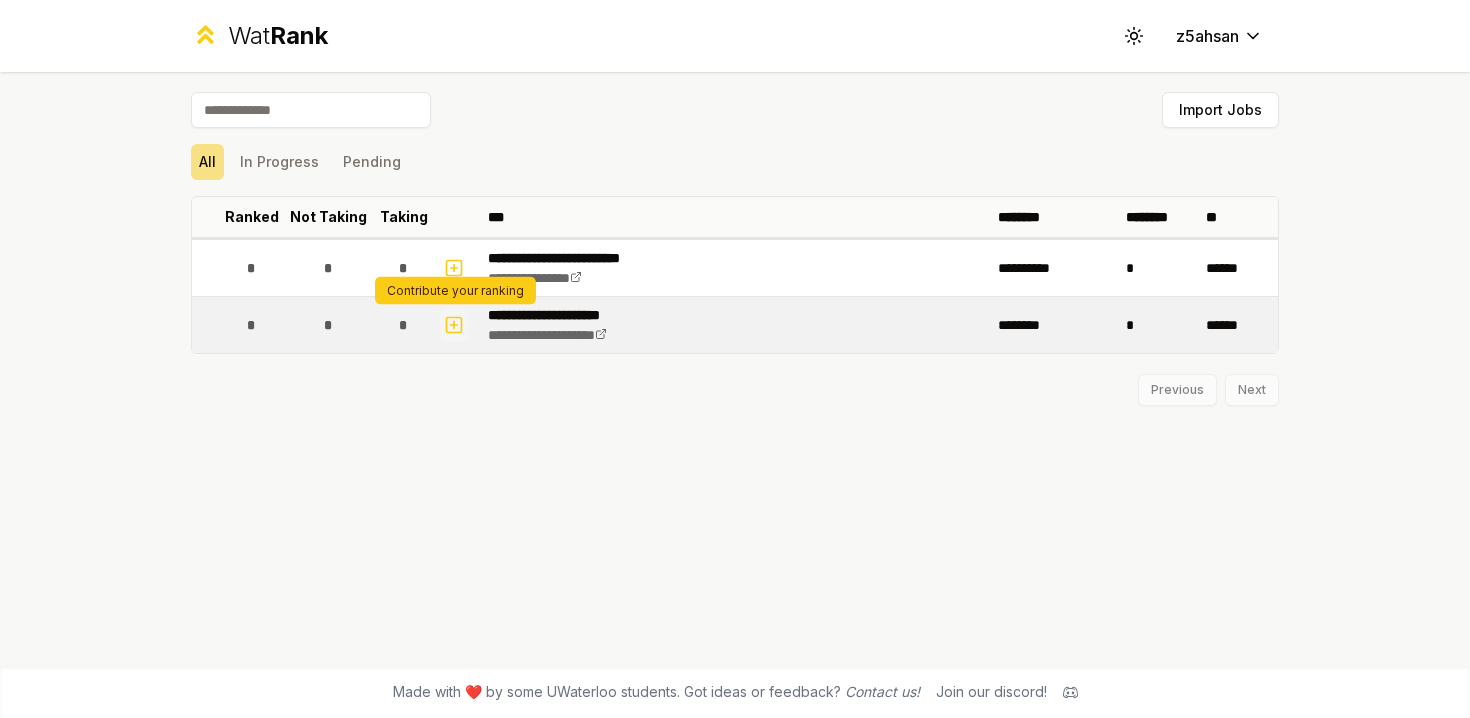 click 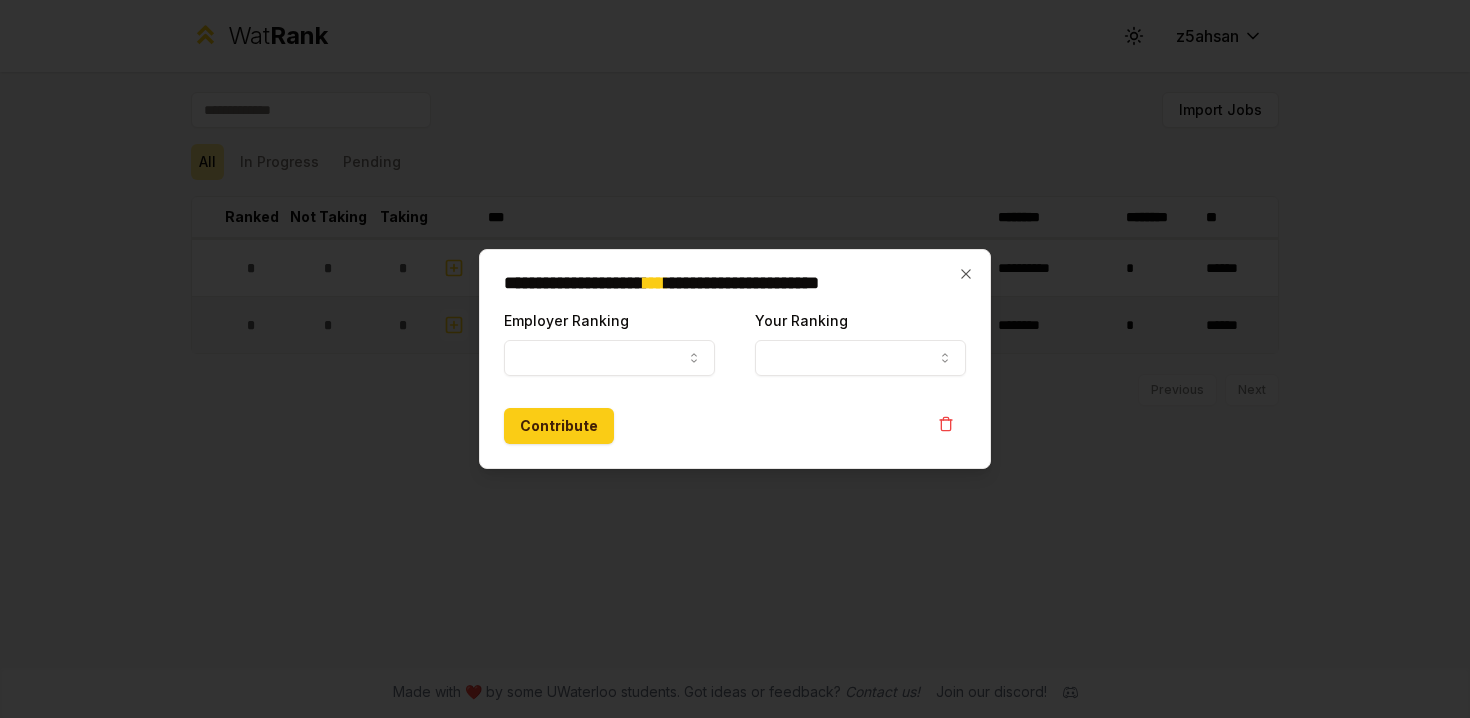 select 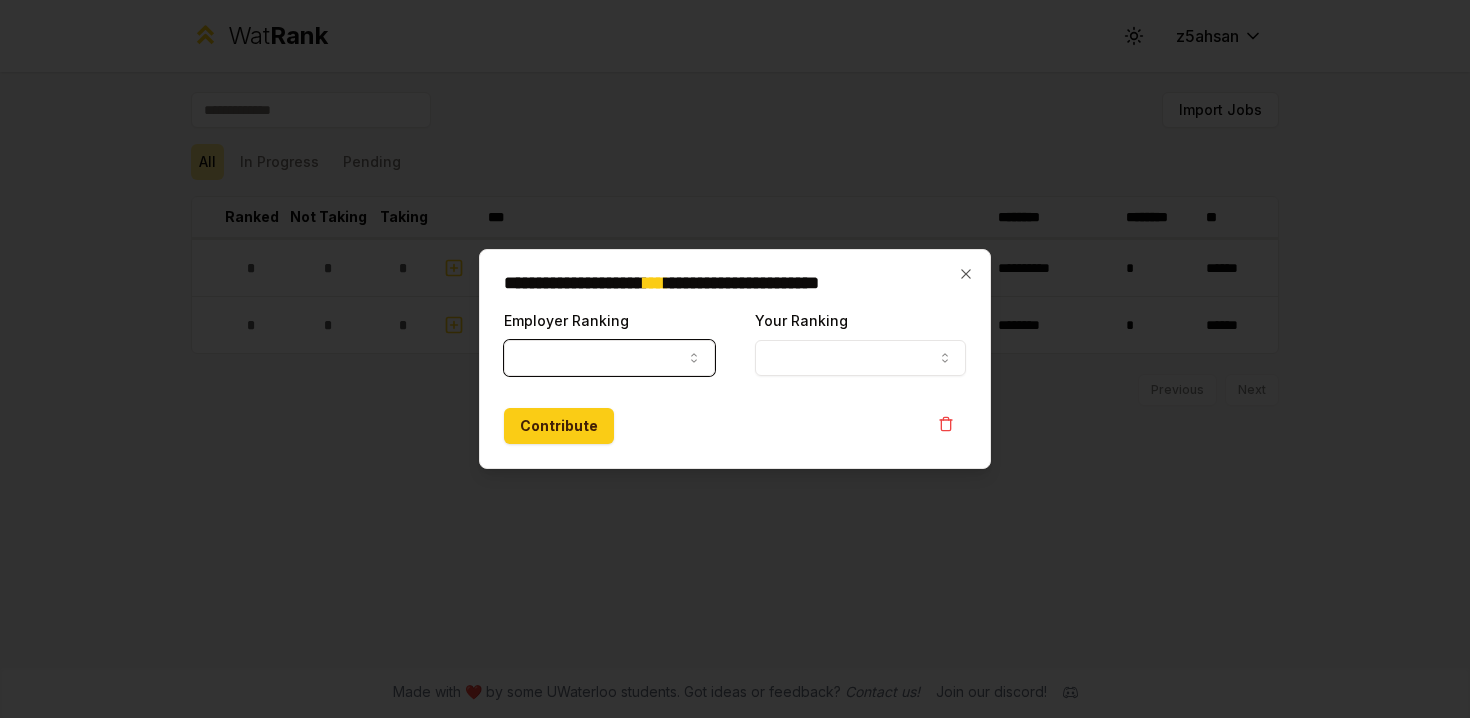 click on "Employer Ranking" at bounding box center [609, 358] 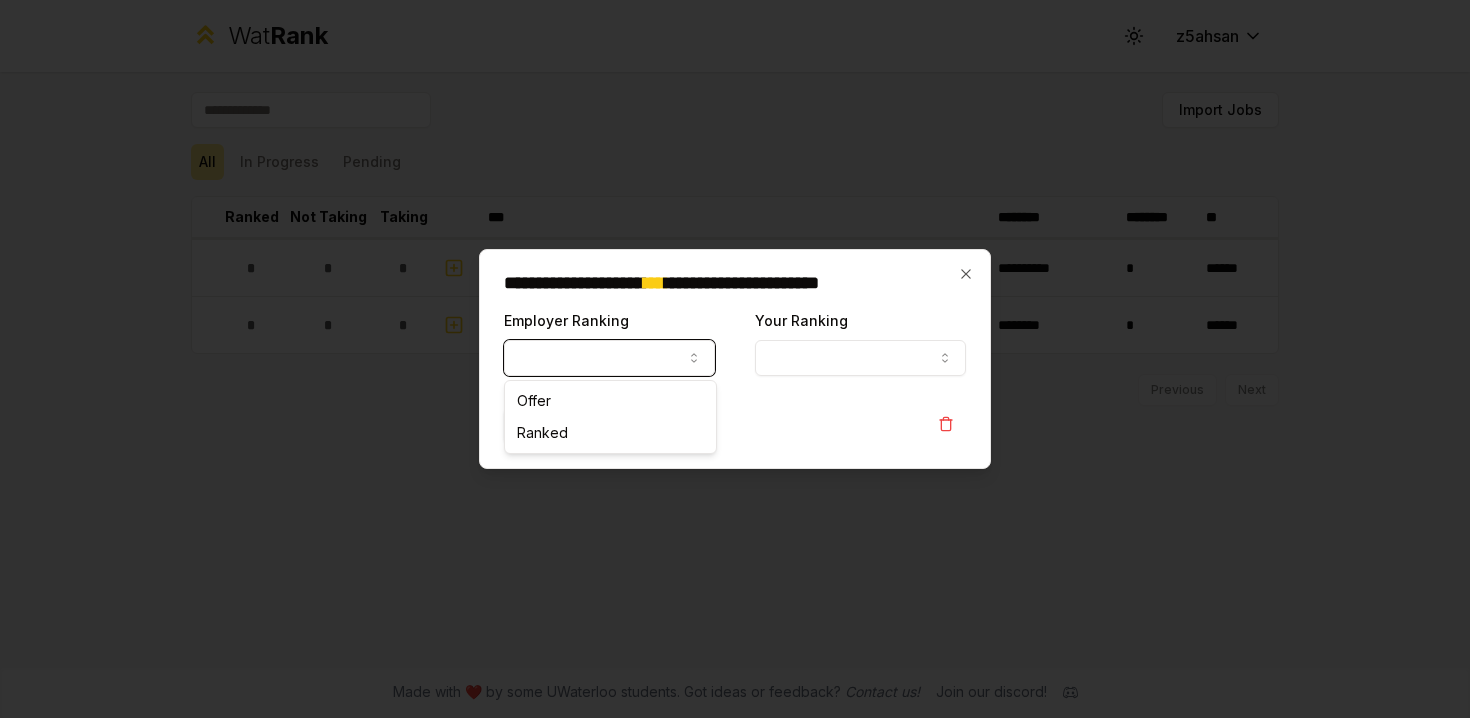 click on "Your Ranking" at bounding box center (860, 358) 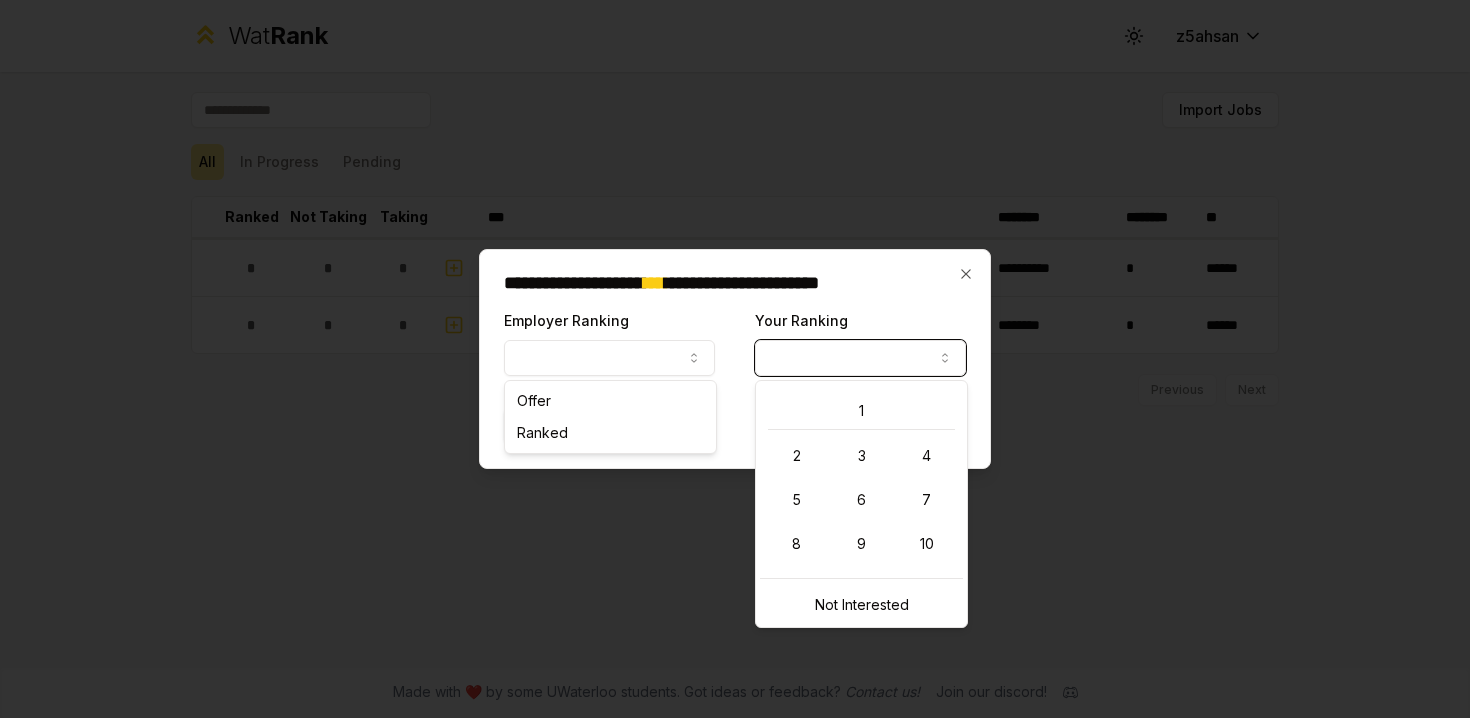 click on "**********" at bounding box center (735, 359) 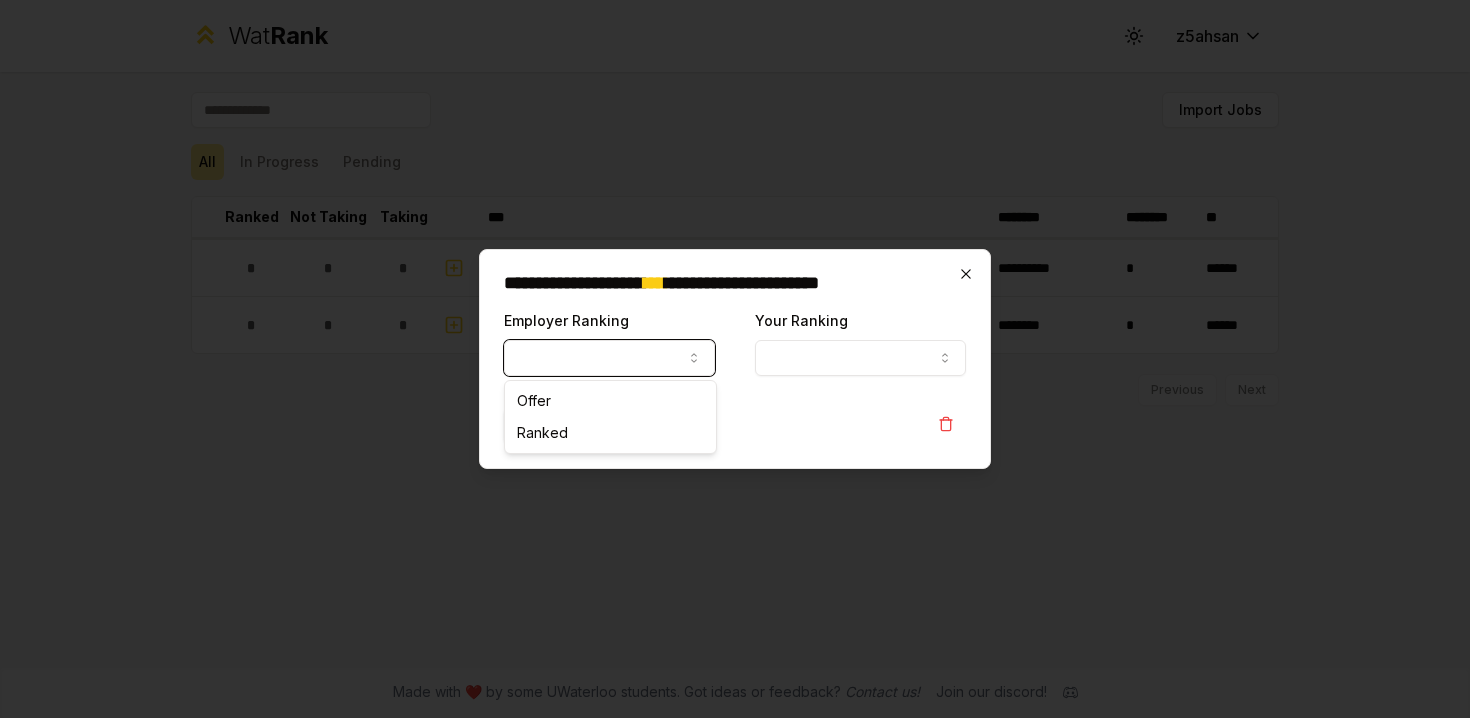 click 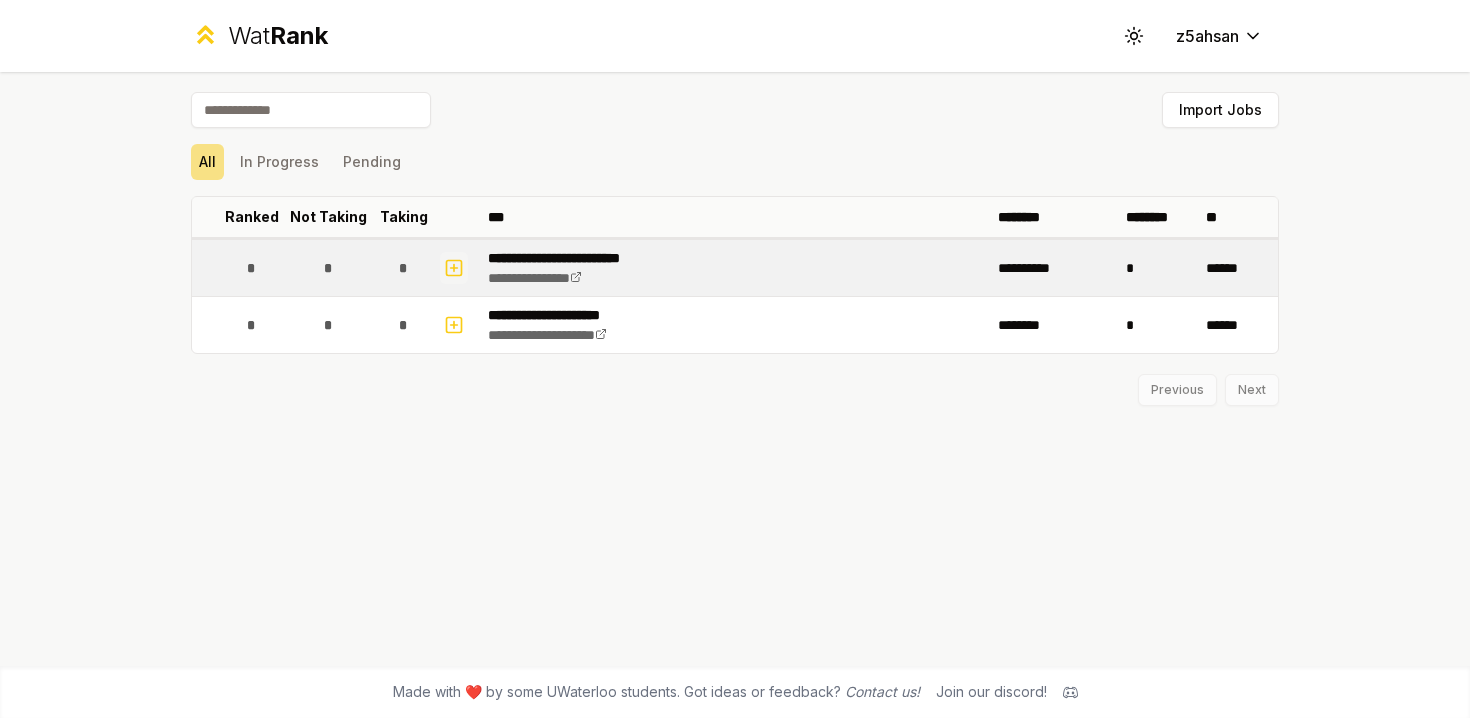 click 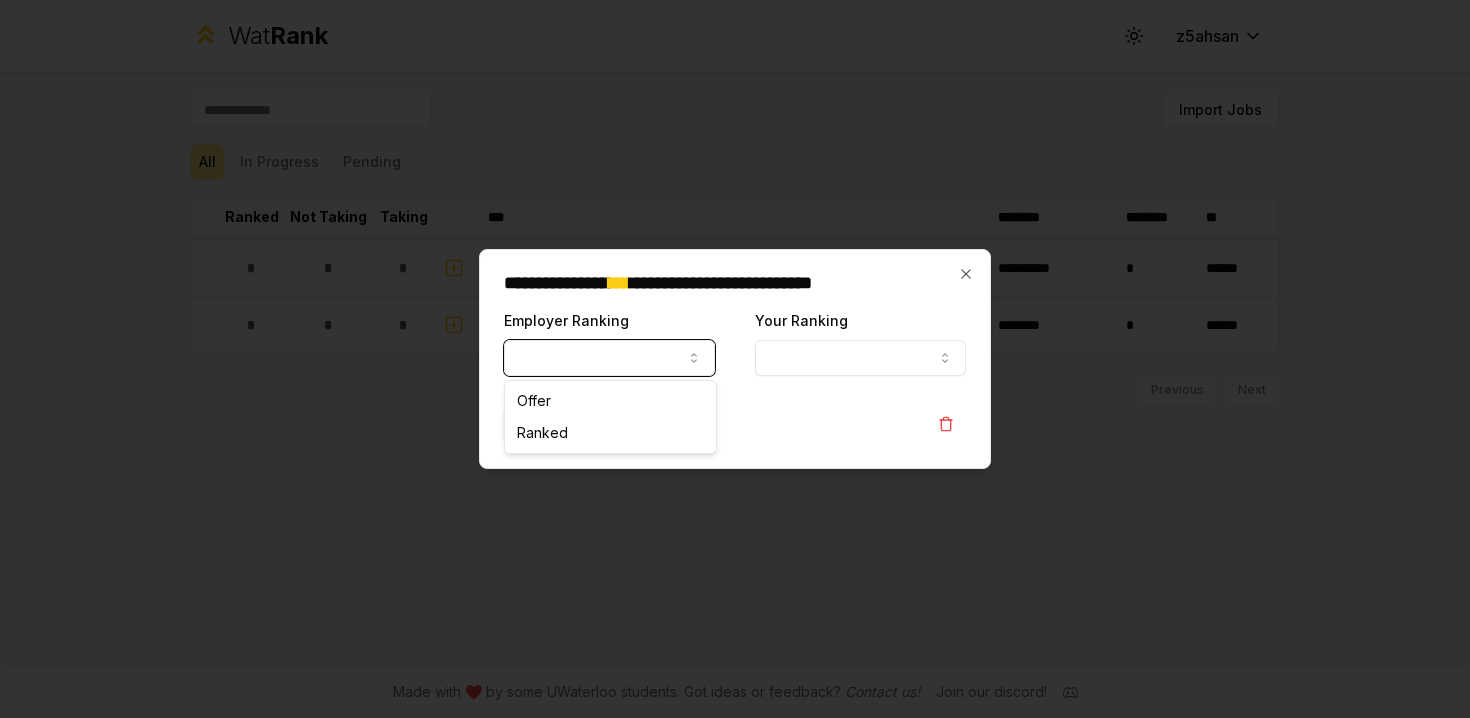 click on "Employer Ranking" at bounding box center (609, 358) 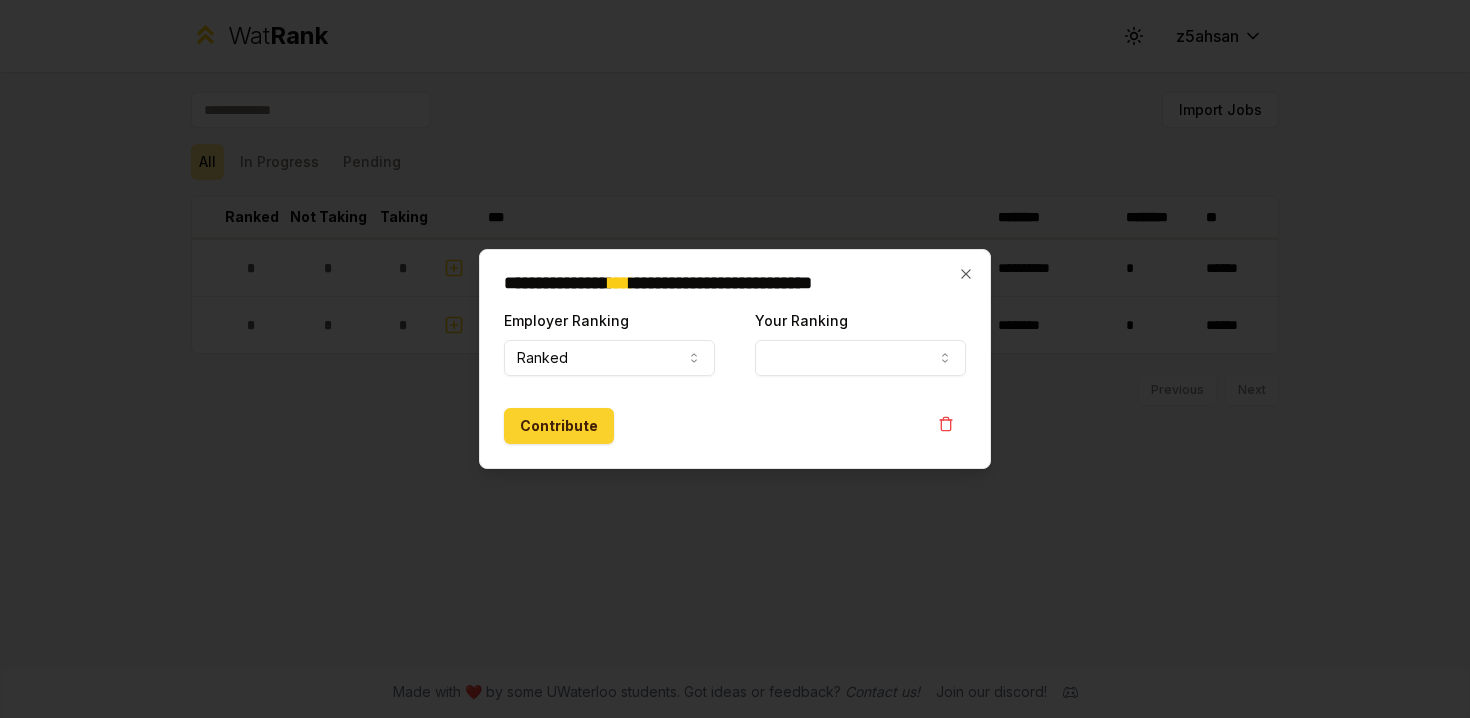 click on "Contribute" at bounding box center [559, 426] 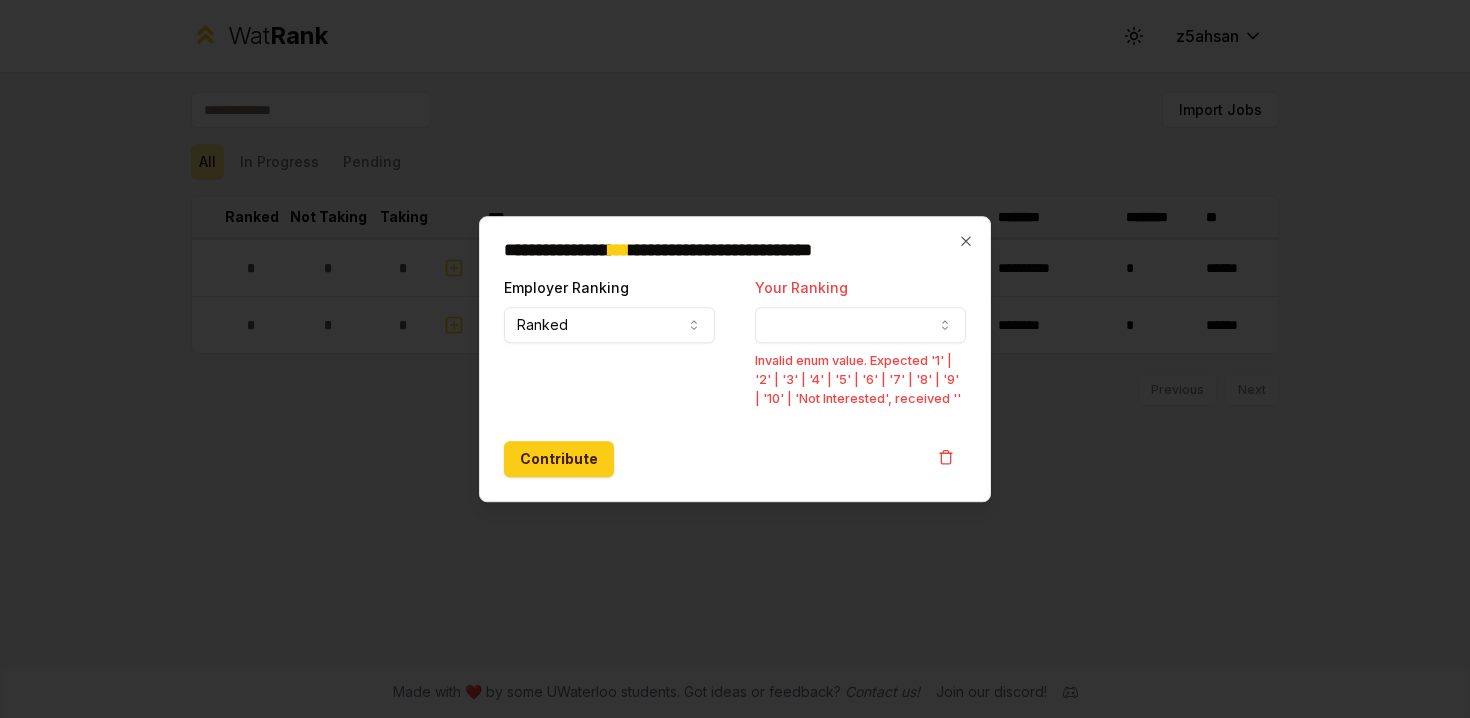 click on "Your Ranking" at bounding box center (860, 325) 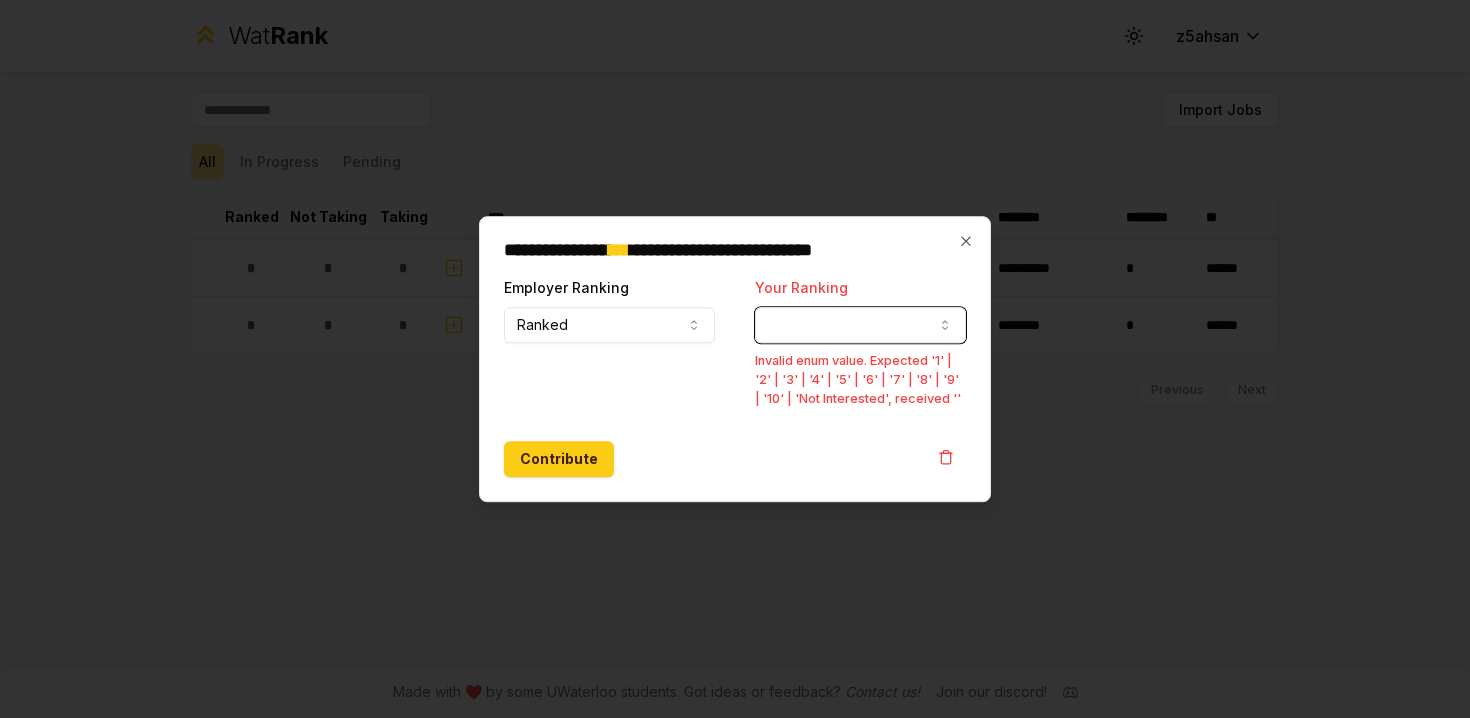 click on "Employer Ranking Ranked ***** ******" at bounding box center [609, 342] 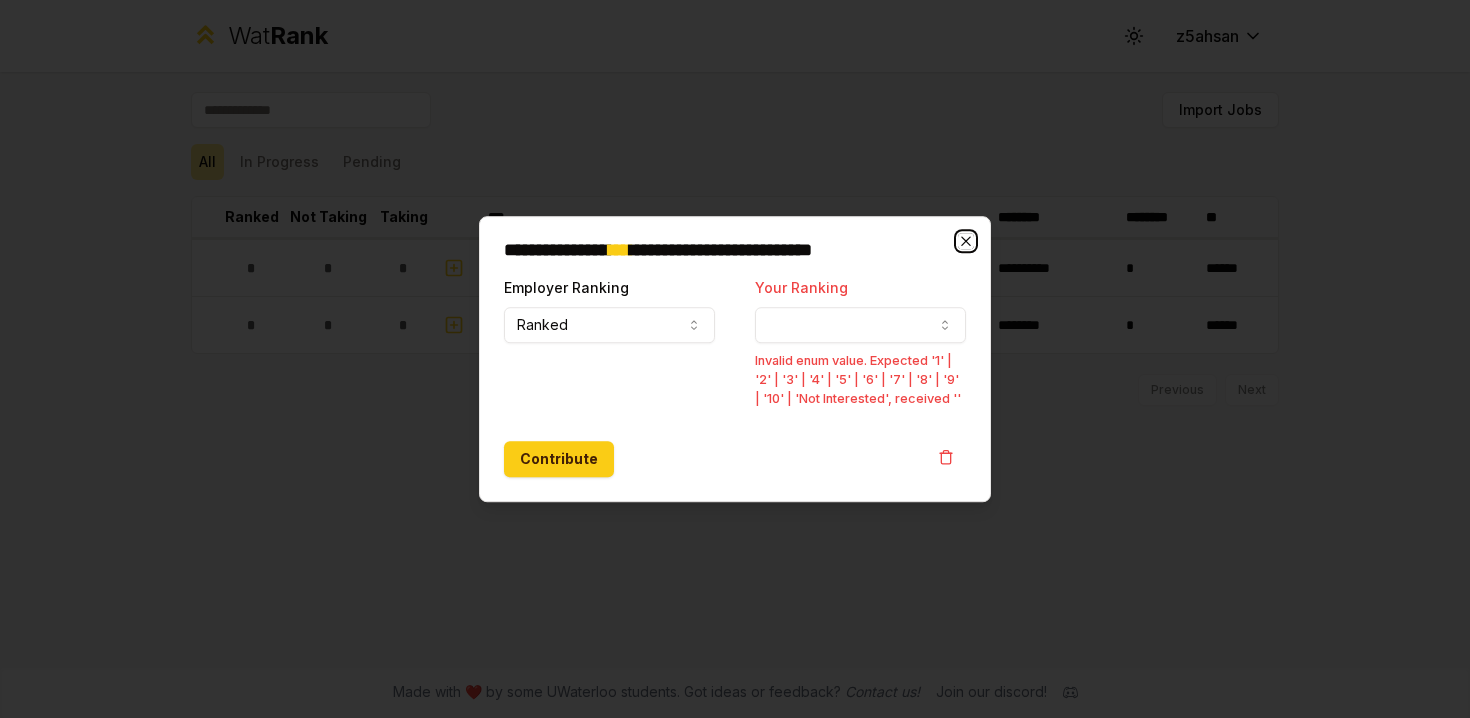 click 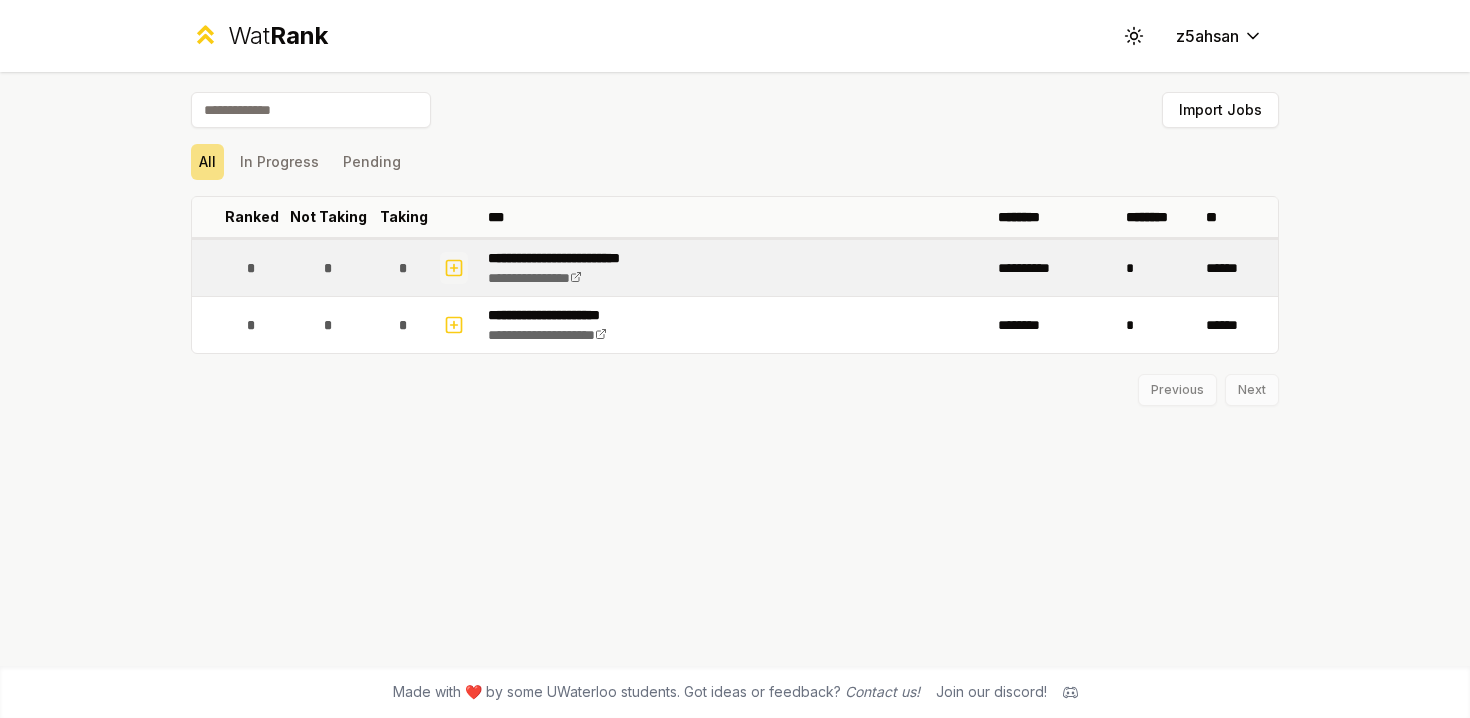click 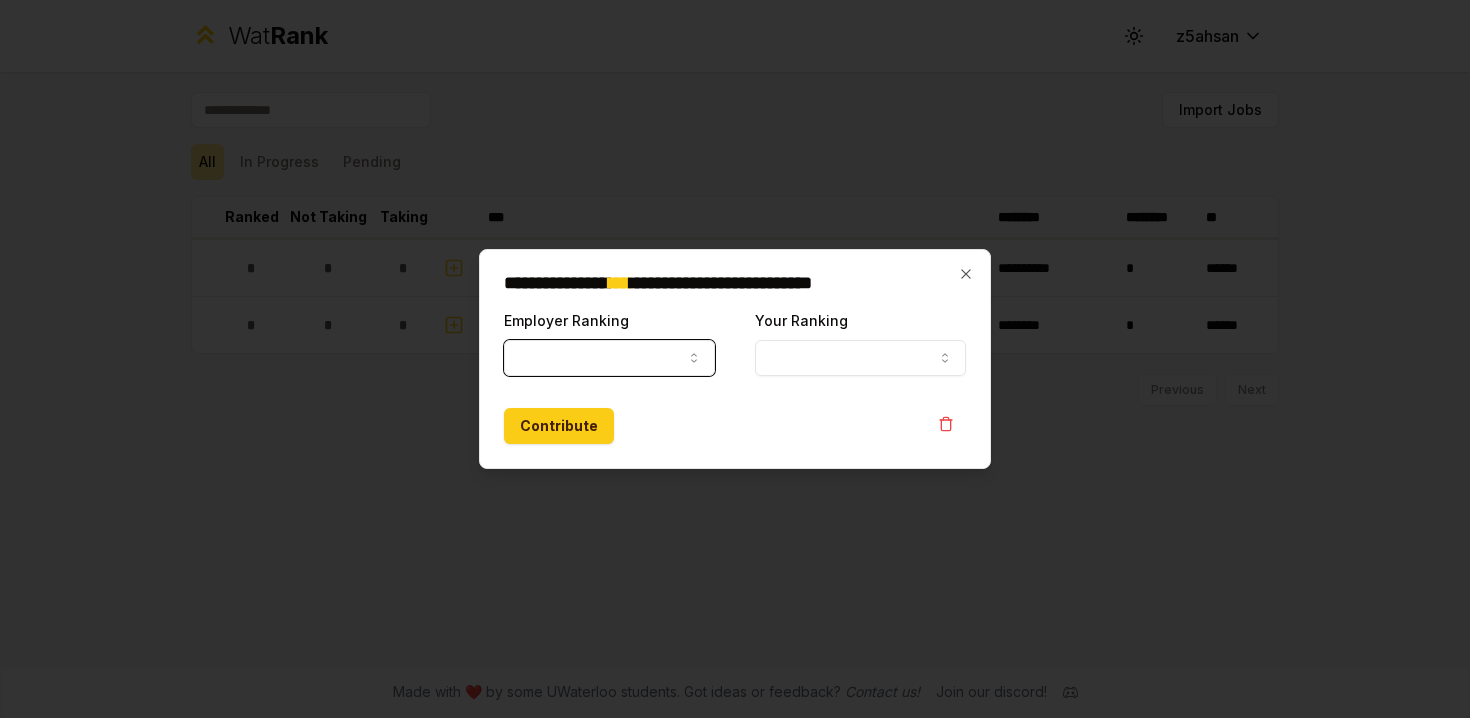 click on "Employer Ranking" at bounding box center [609, 358] 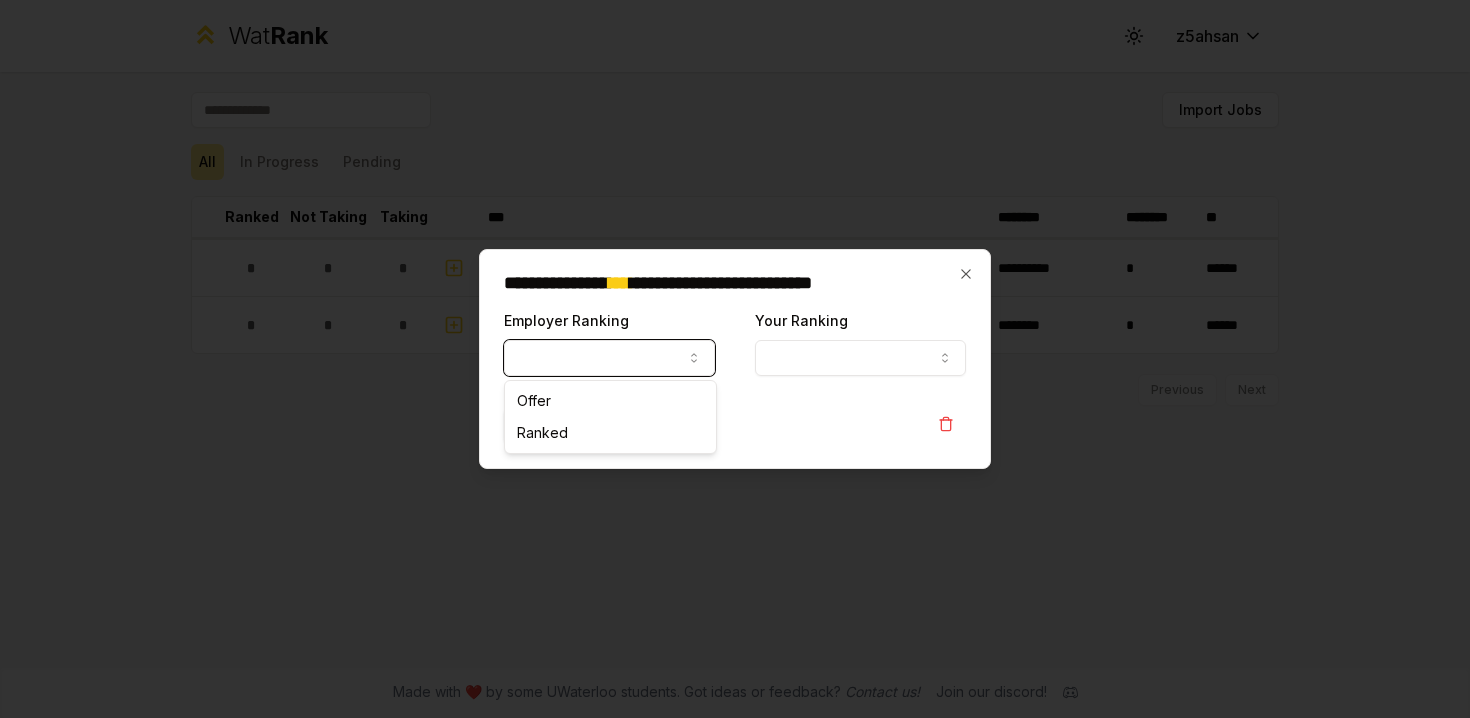 select on "******" 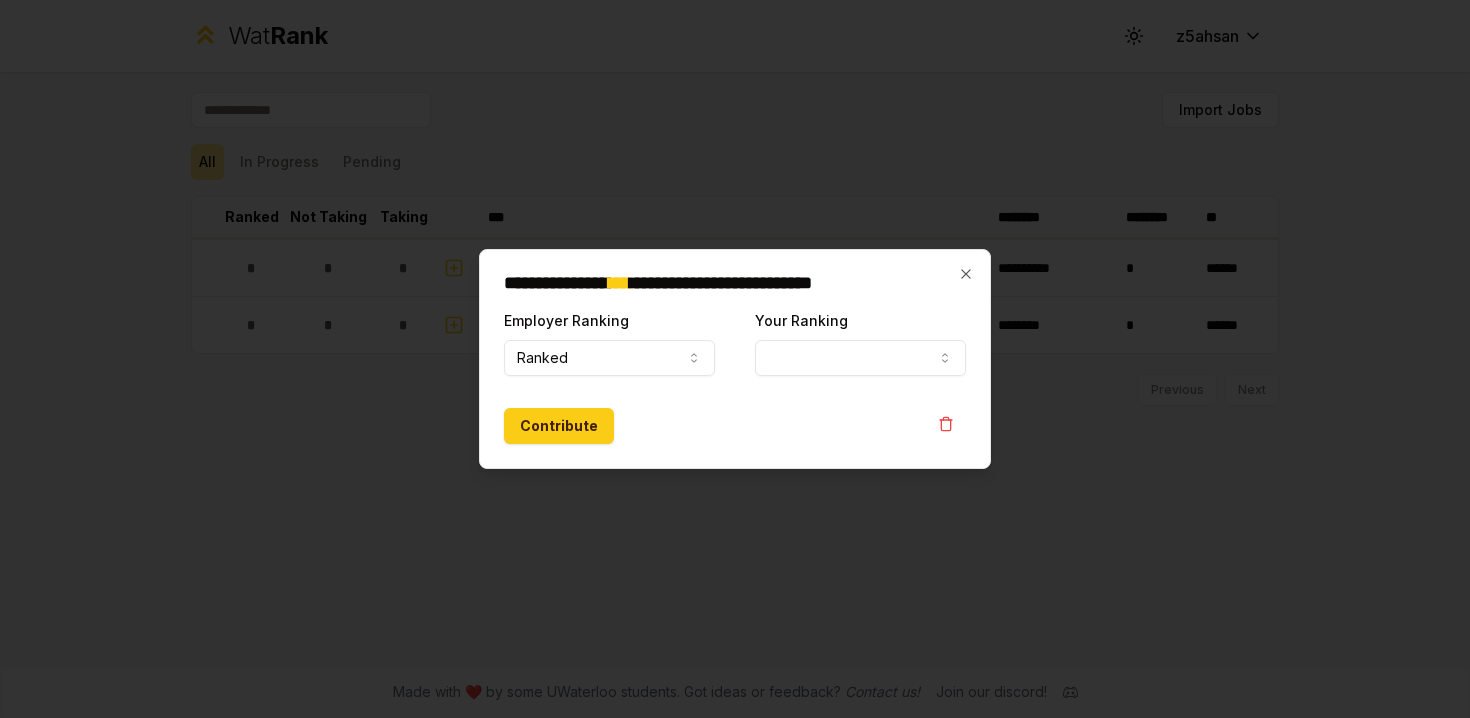click on "Your Ranking" at bounding box center [860, 358] 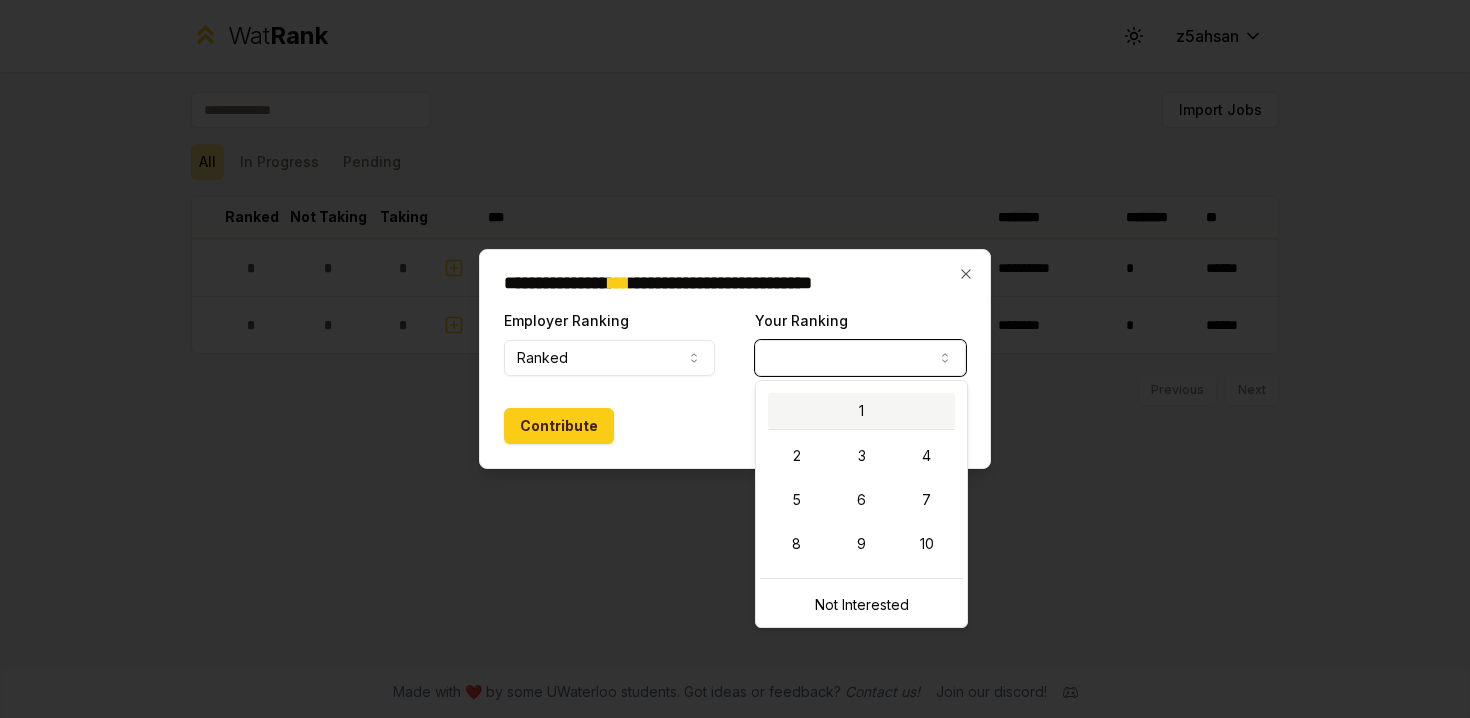 select on "*" 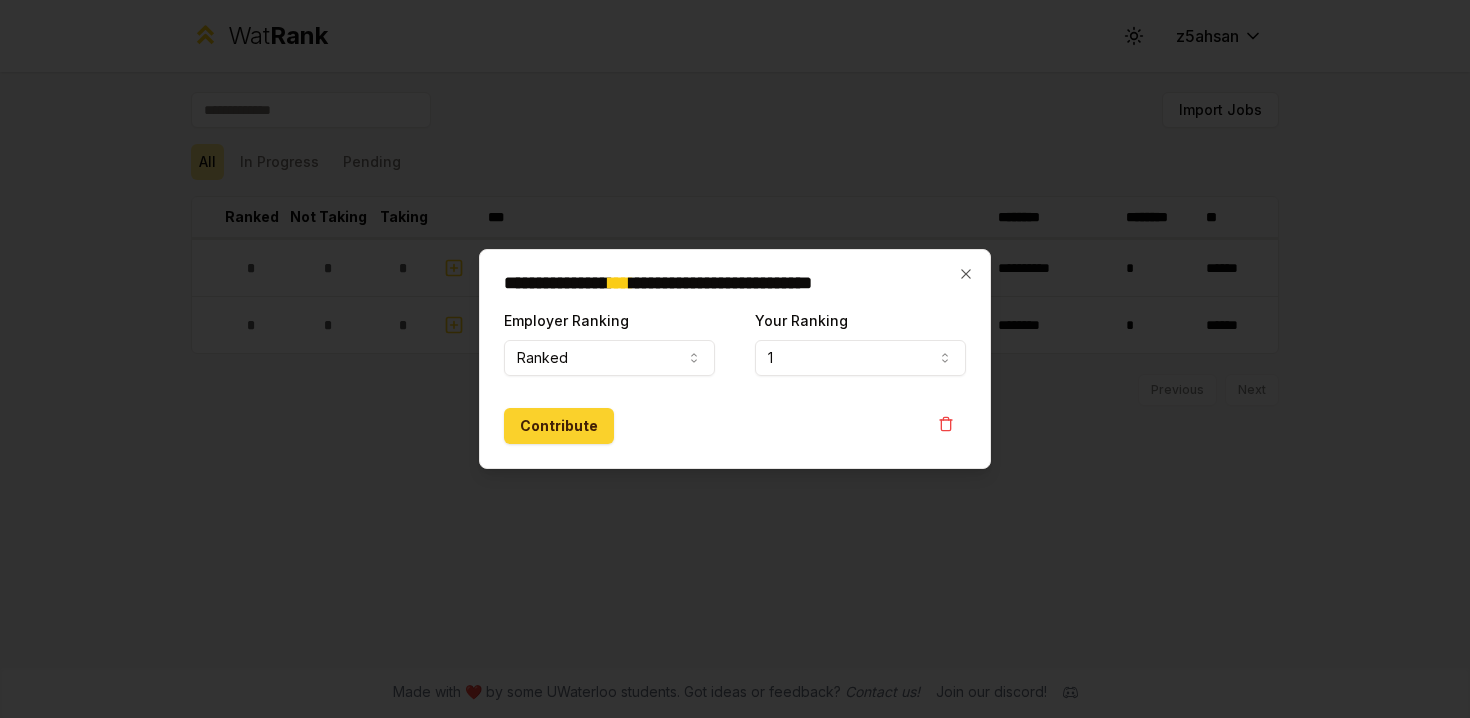 click on "Contribute" at bounding box center [559, 426] 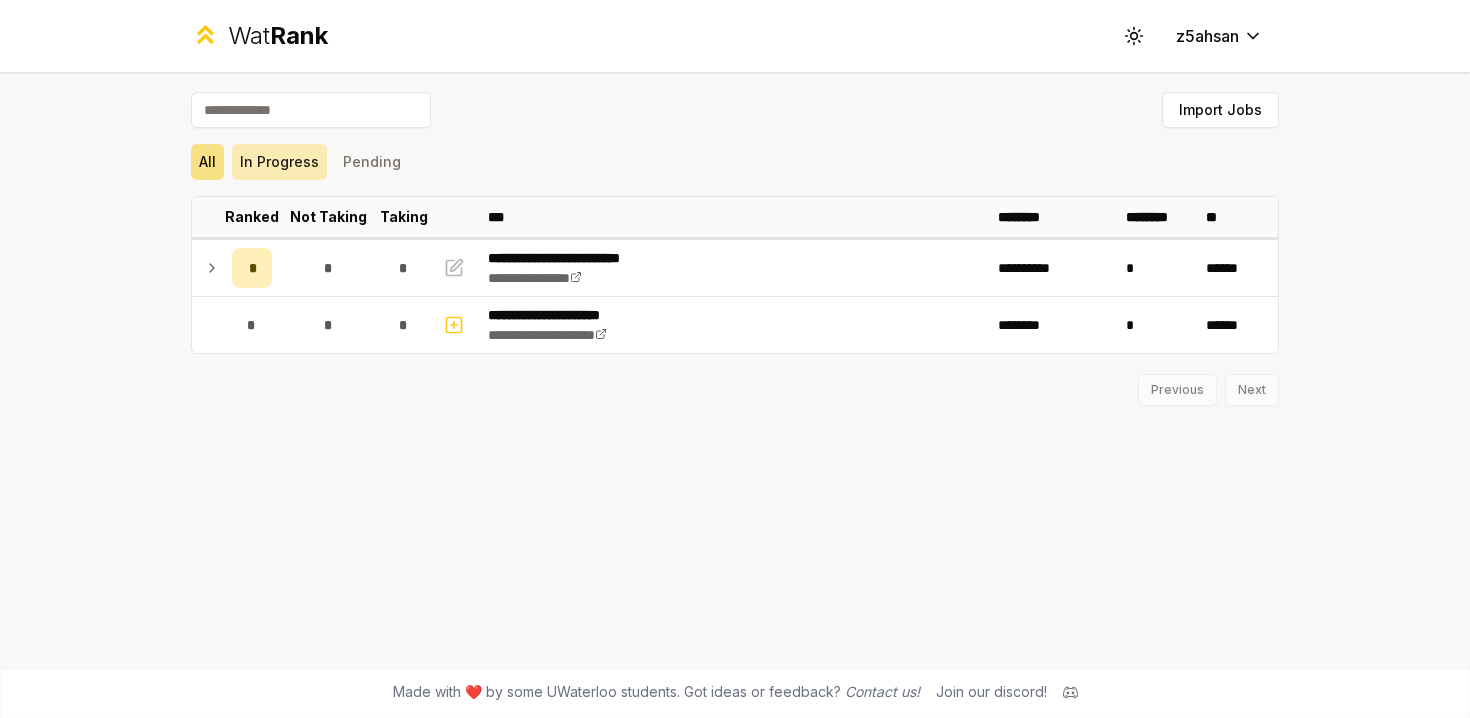 click on "In Progress" at bounding box center [279, 162] 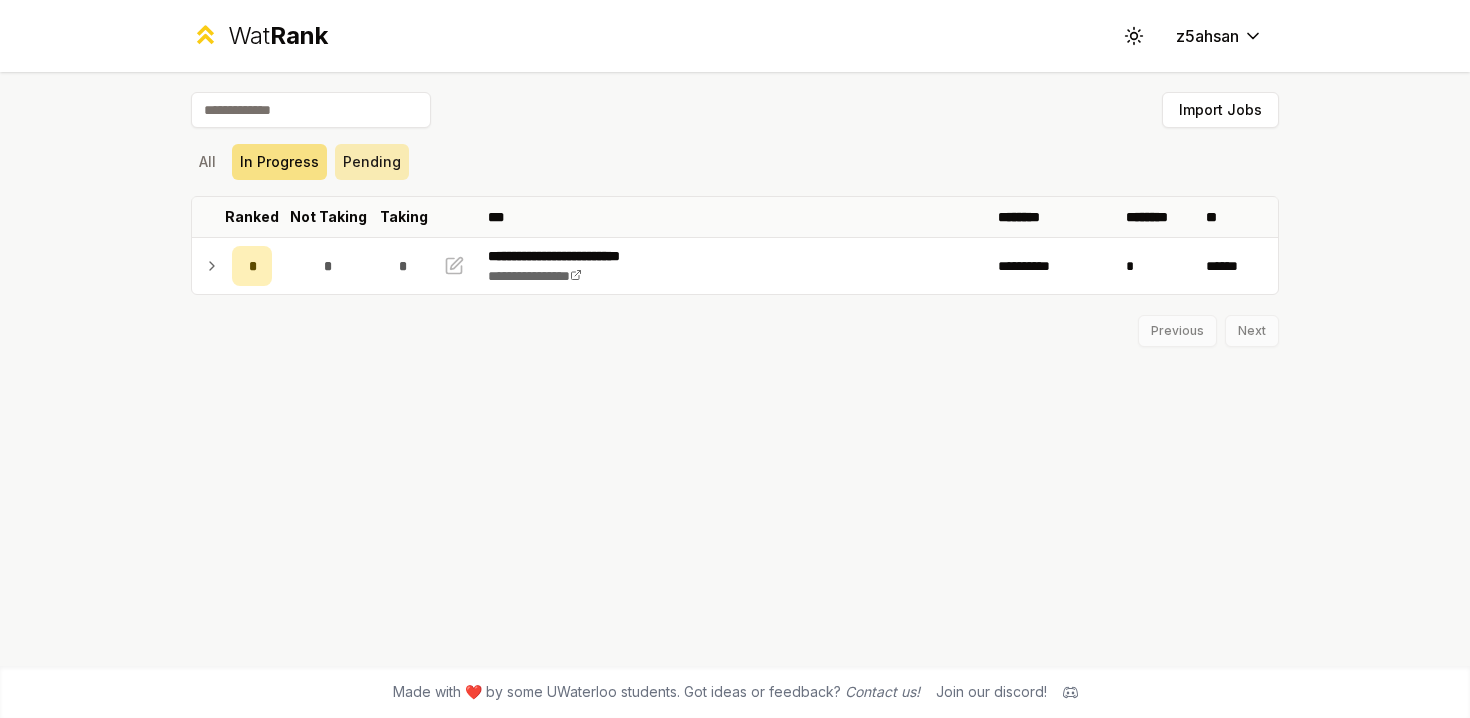 click on "Pending" at bounding box center [372, 162] 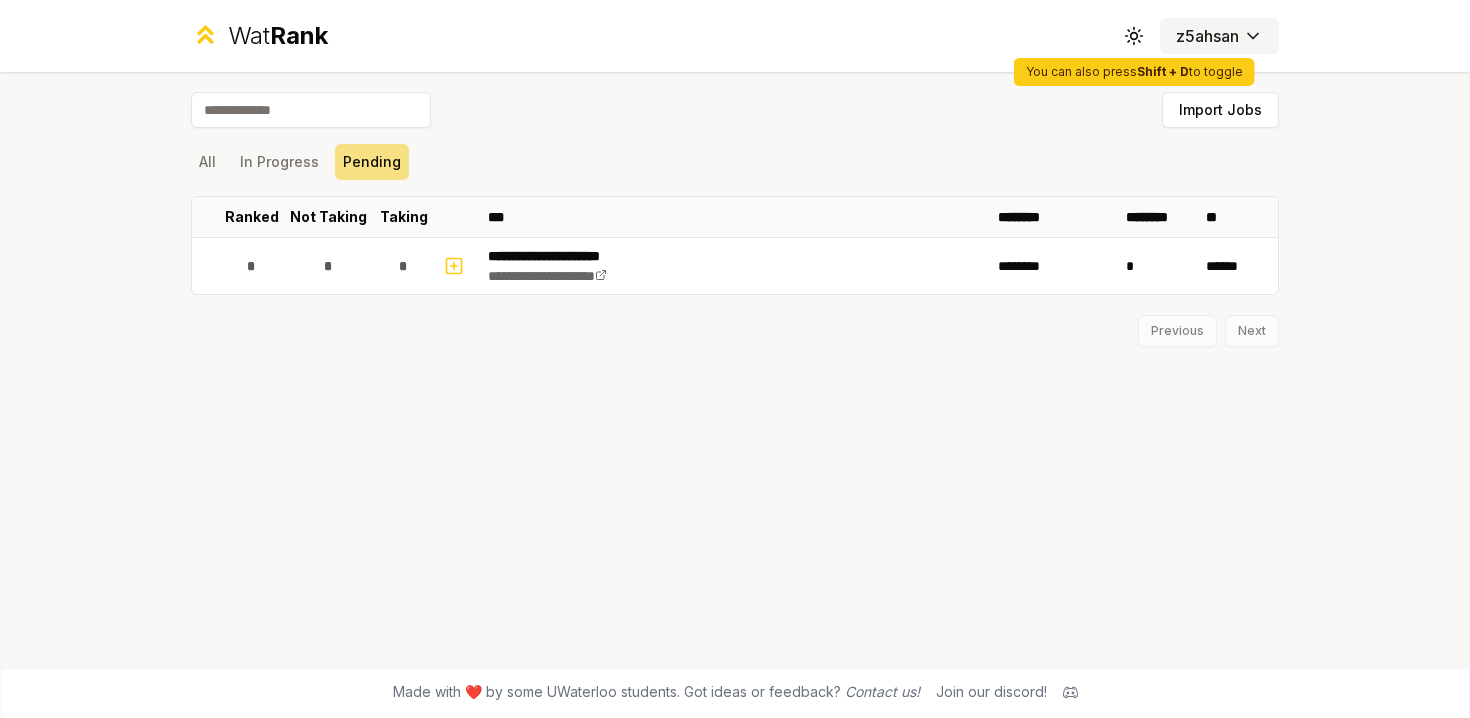 click on "**********" at bounding box center (735, 359) 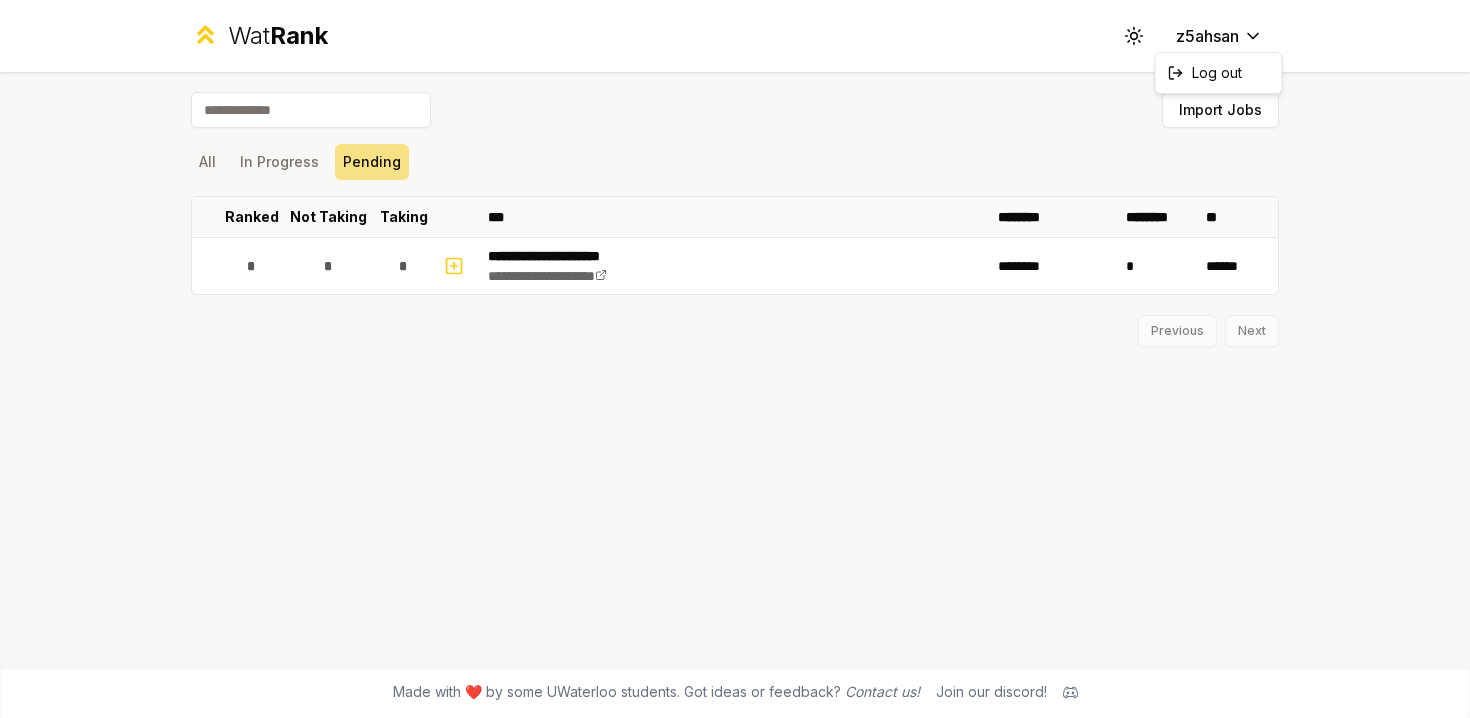 click on "**********" at bounding box center [735, 359] 